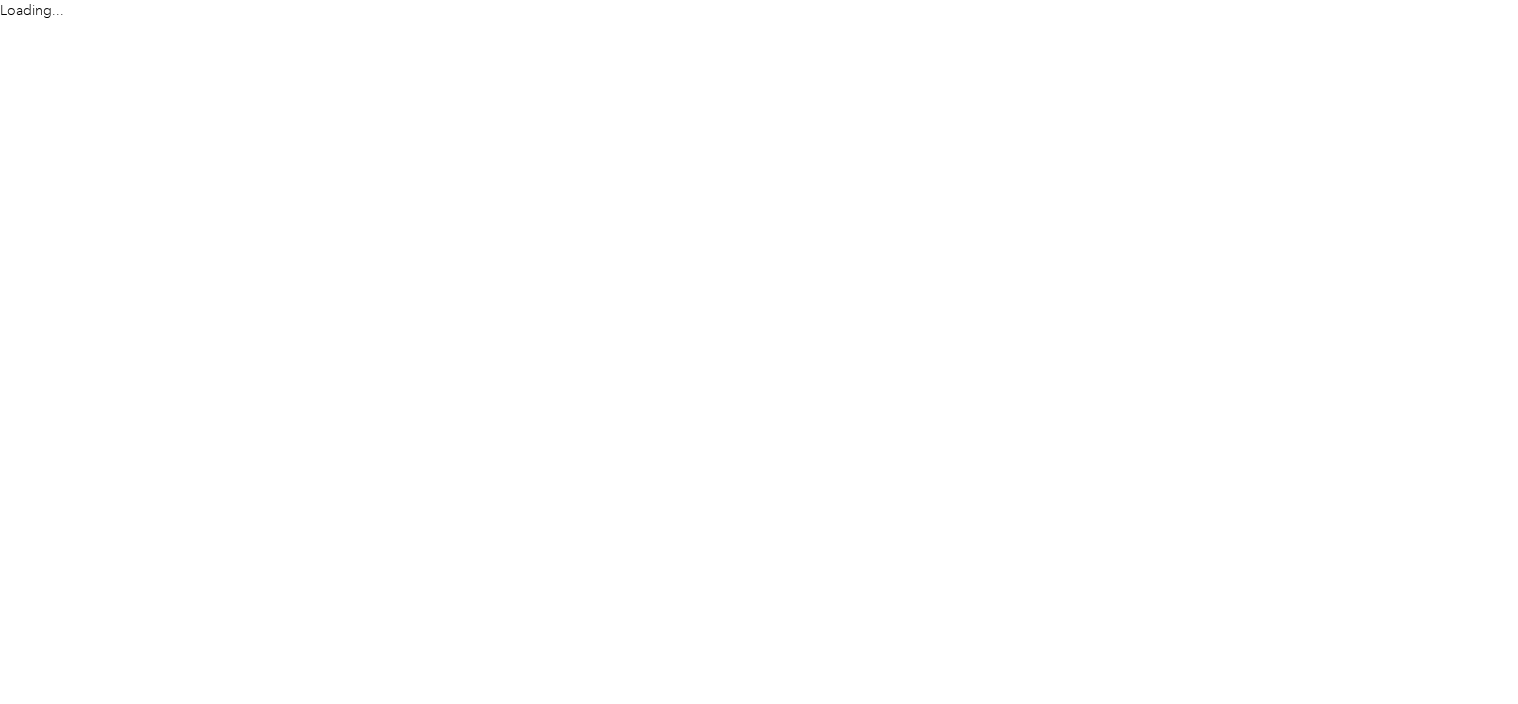 scroll, scrollTop: 0, scrollLeft: 0, axis: both 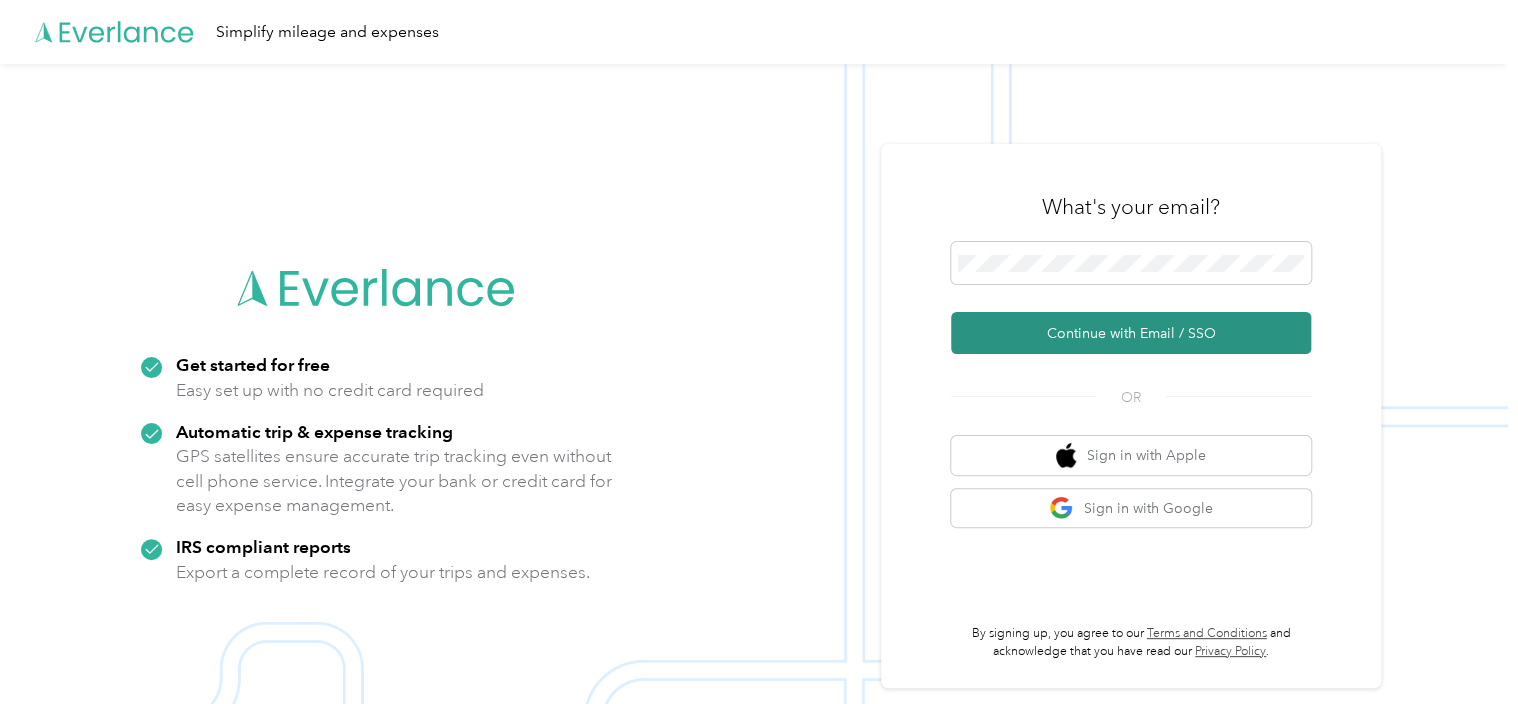 click on "Continue with Email / SSO" at bounding box center [1131, 333] 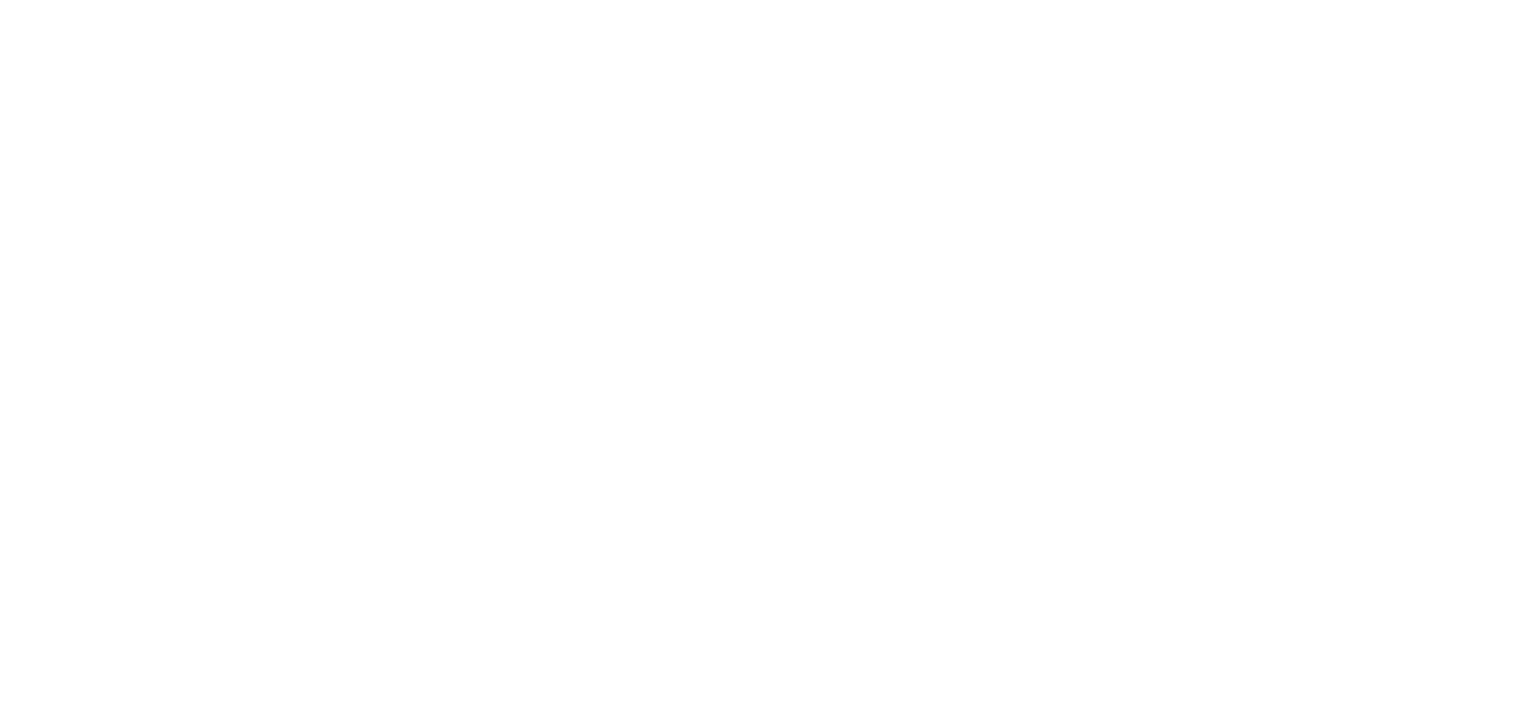 scroll, scrollTop: 0, scrollLeft: 0, axis: both 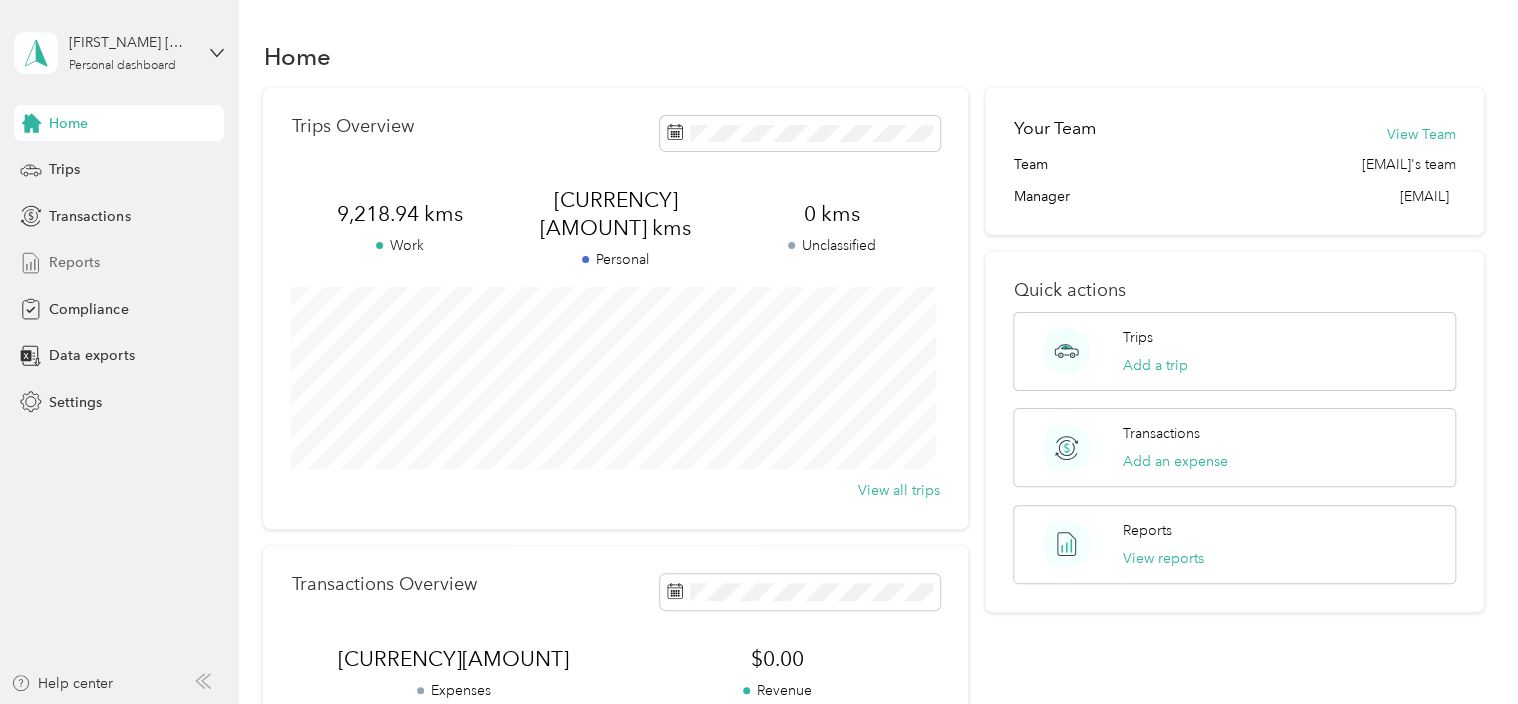 click on "Reports" at bounding box center [74, 262] 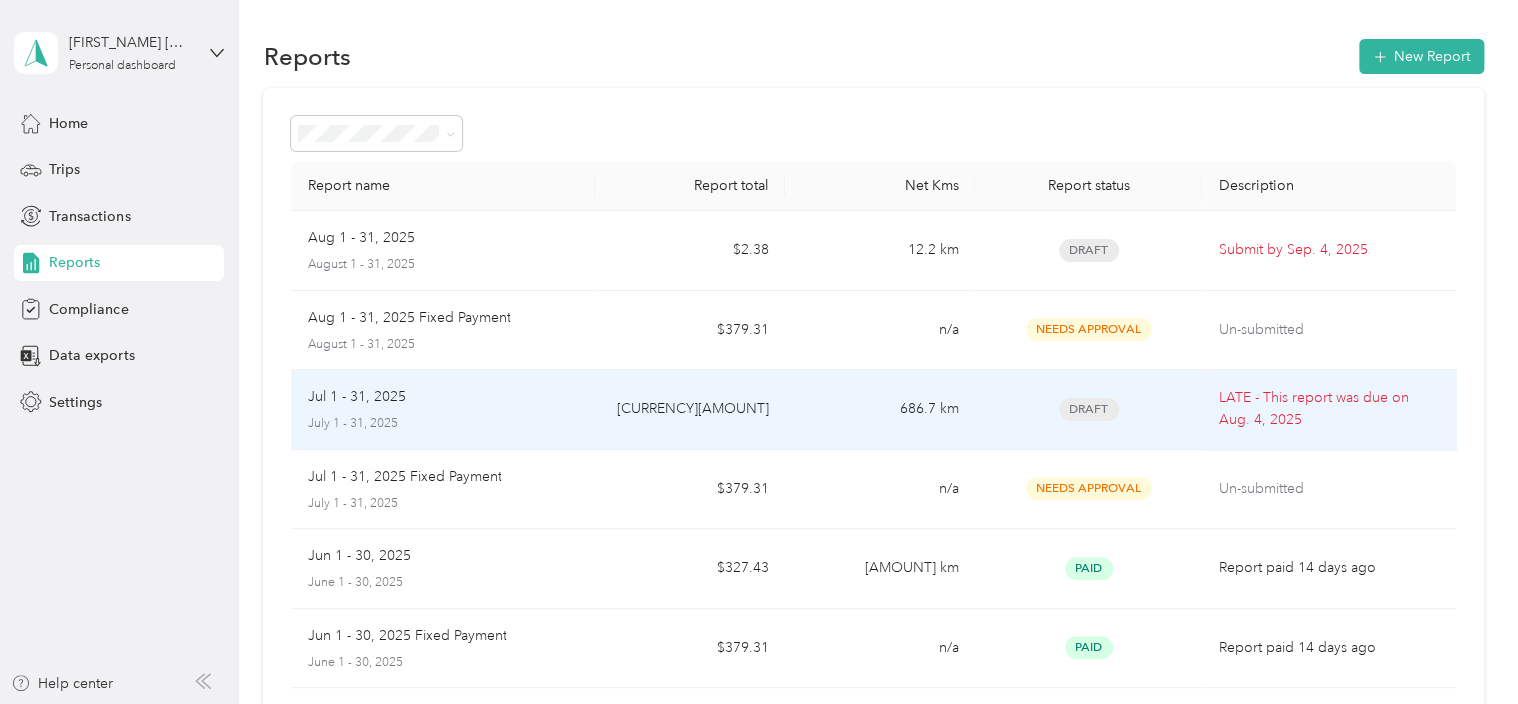 click on "Jul 1 - 31, 2025" at bounding box center (443, 397) 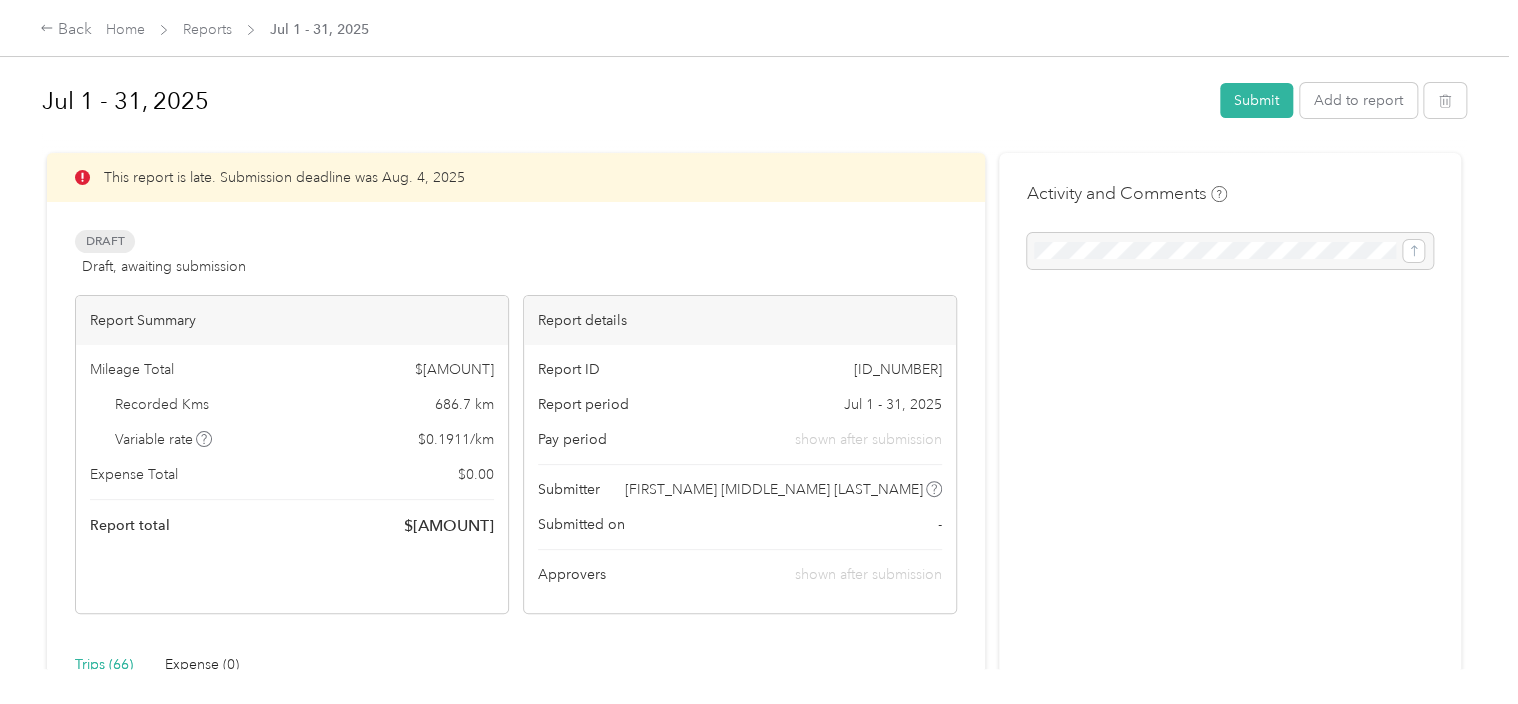 click on "Draft Draft, awaiting submission View  activity & comments" at bounding box center (516, 254) 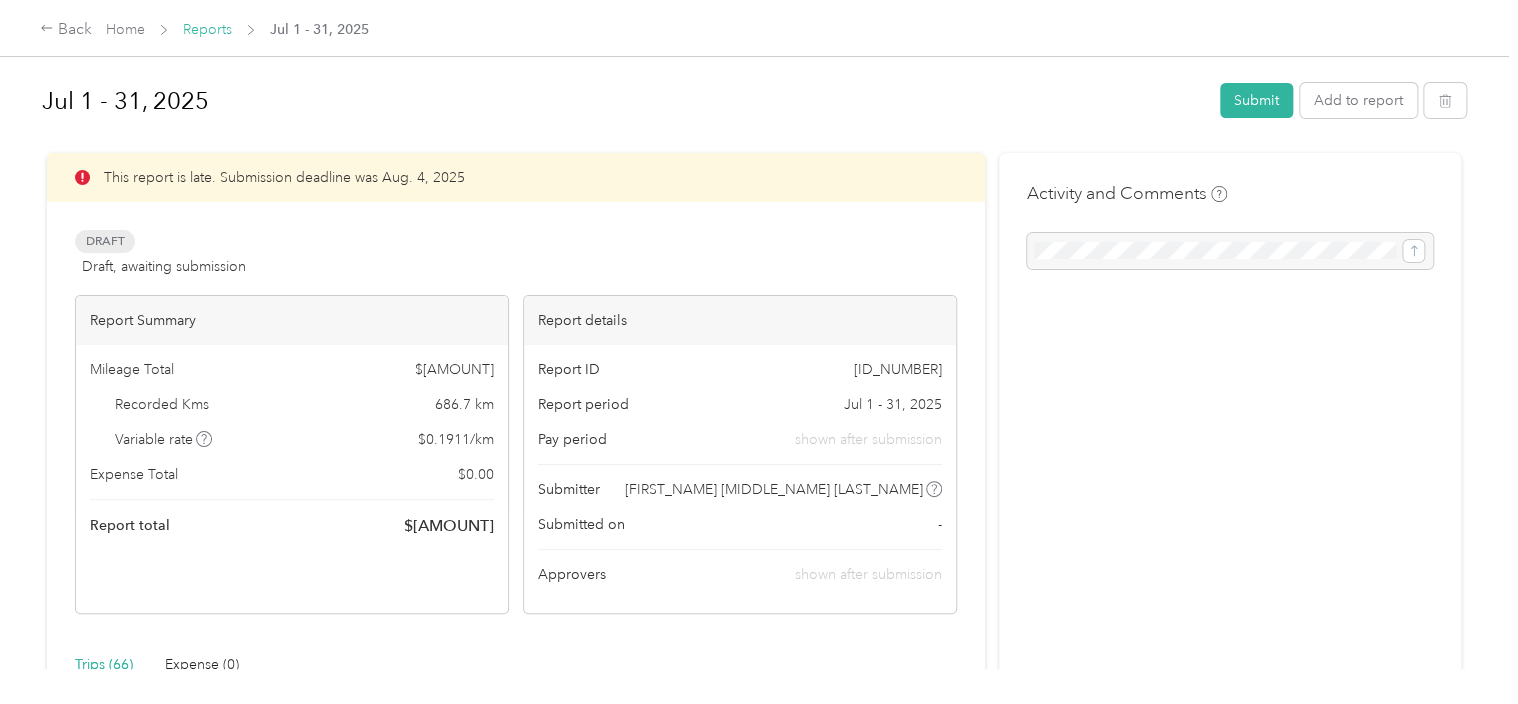 click on "Reports" at bounding box center [207, 29] 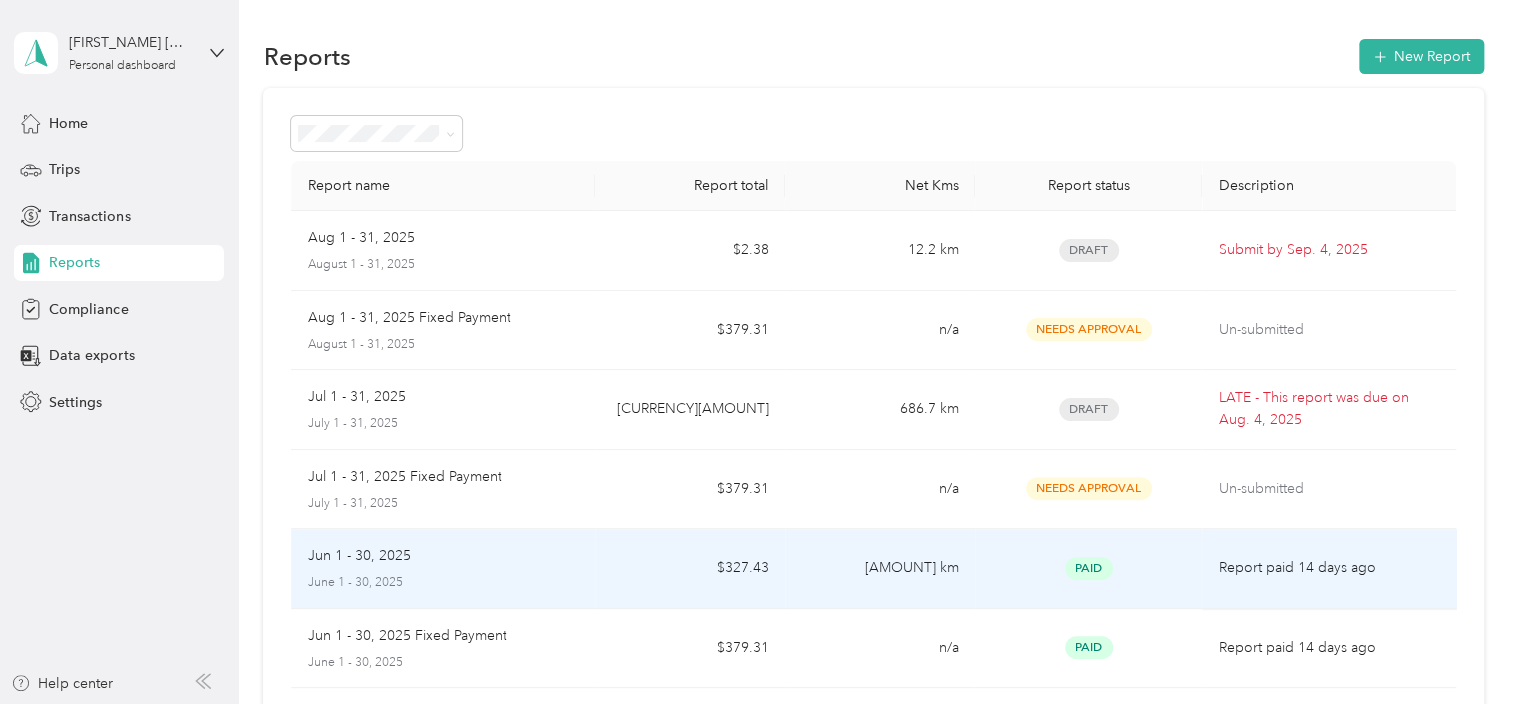 click on "Jun 1 - 30, 2025" at bounding box center (358, 556) 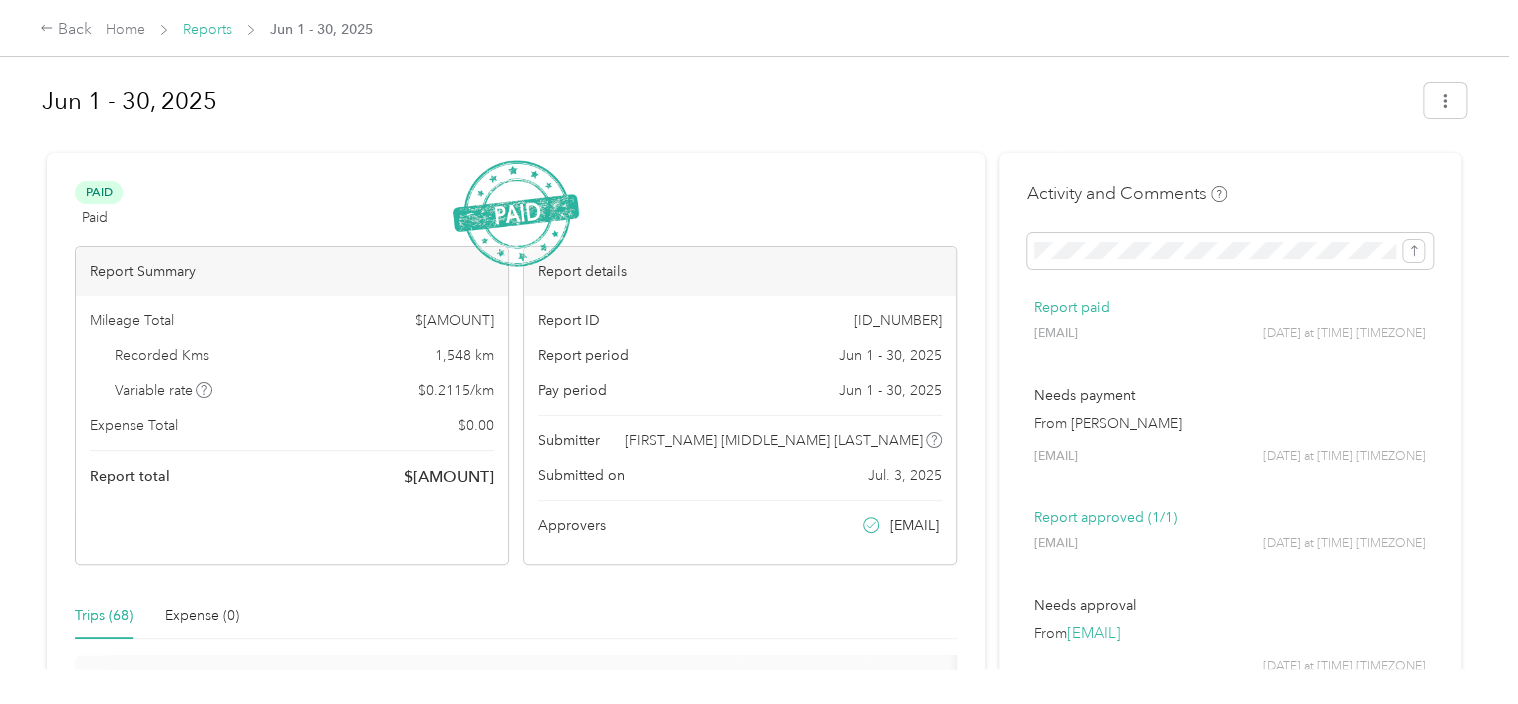 click on "Reports" at bounding box center [207, 29] 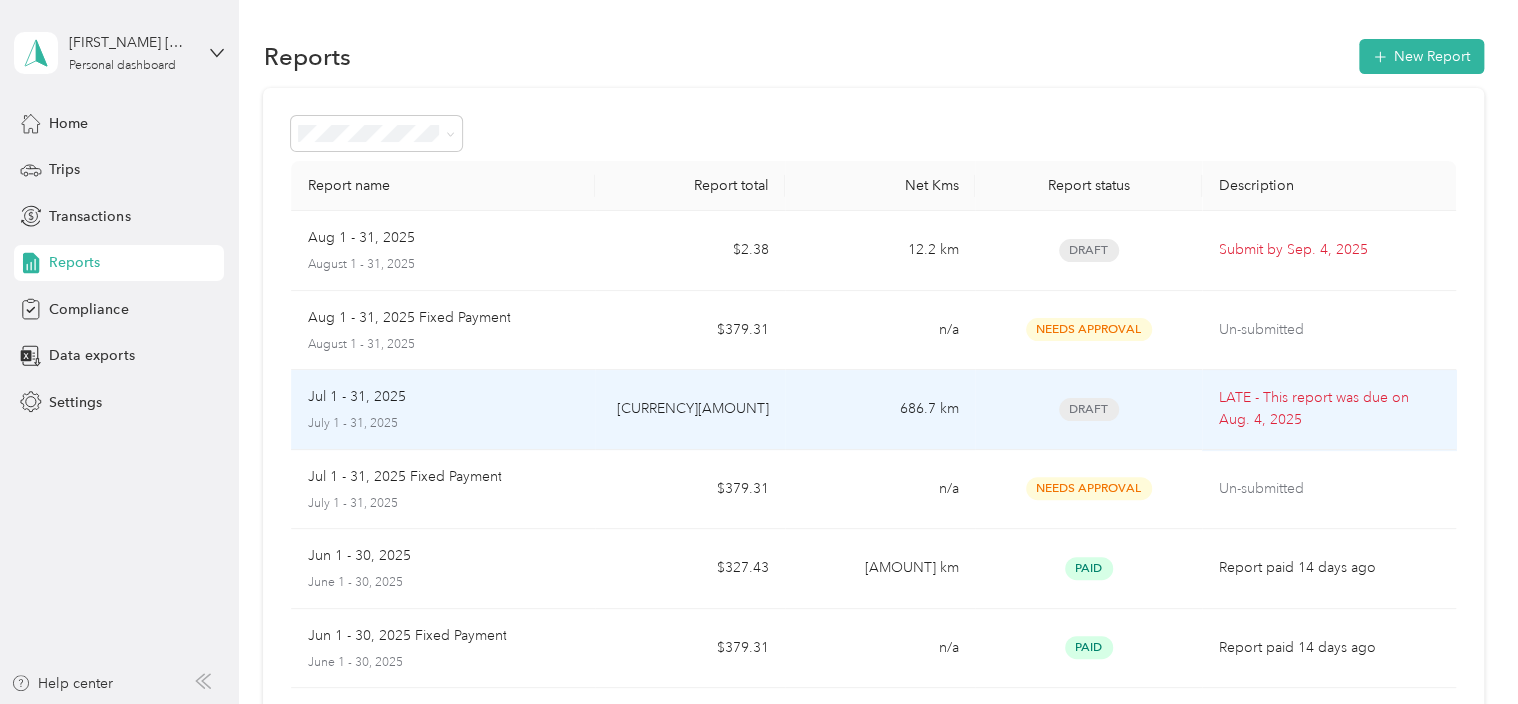 click on "Jul 1 - 31, 2025" at bounding box center [356, 397] 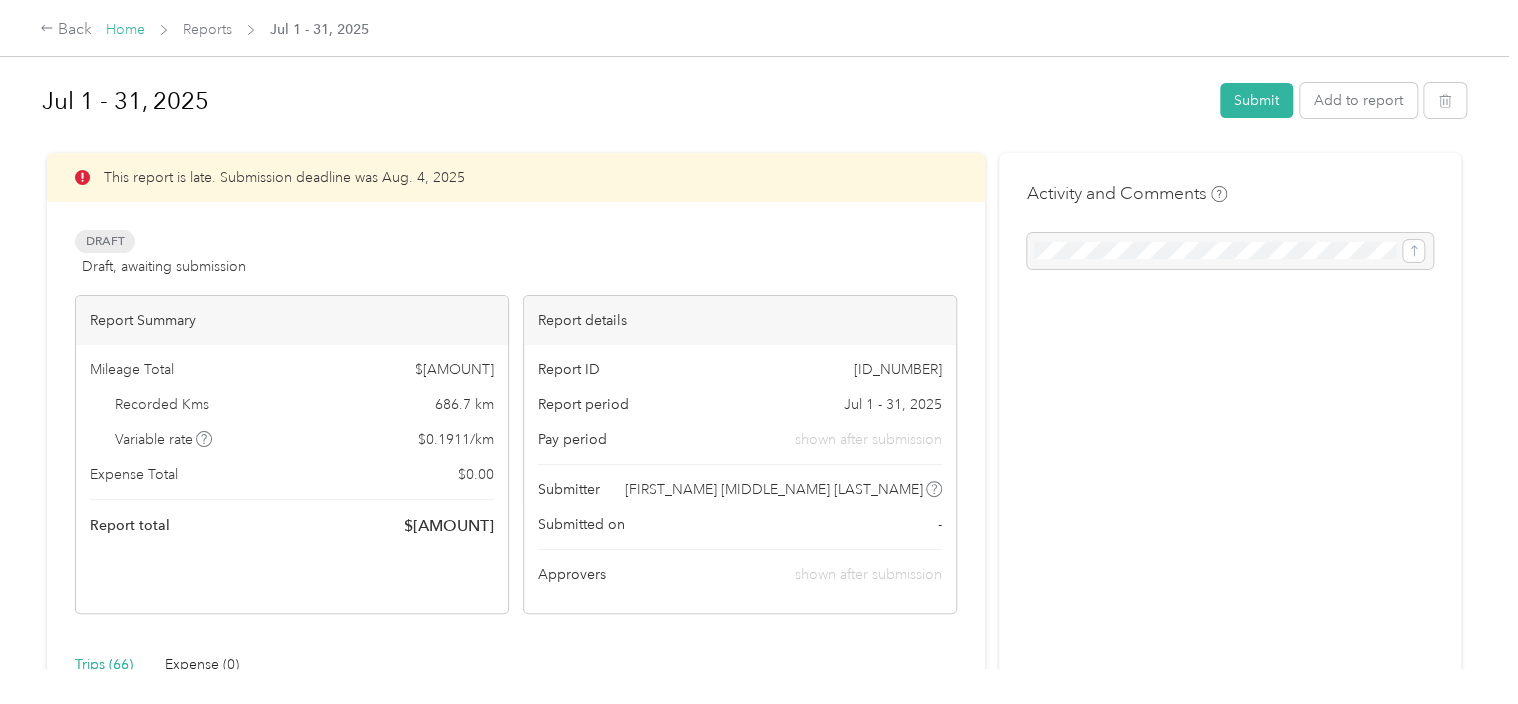 click on "Home" at bounding box center [125, 29] 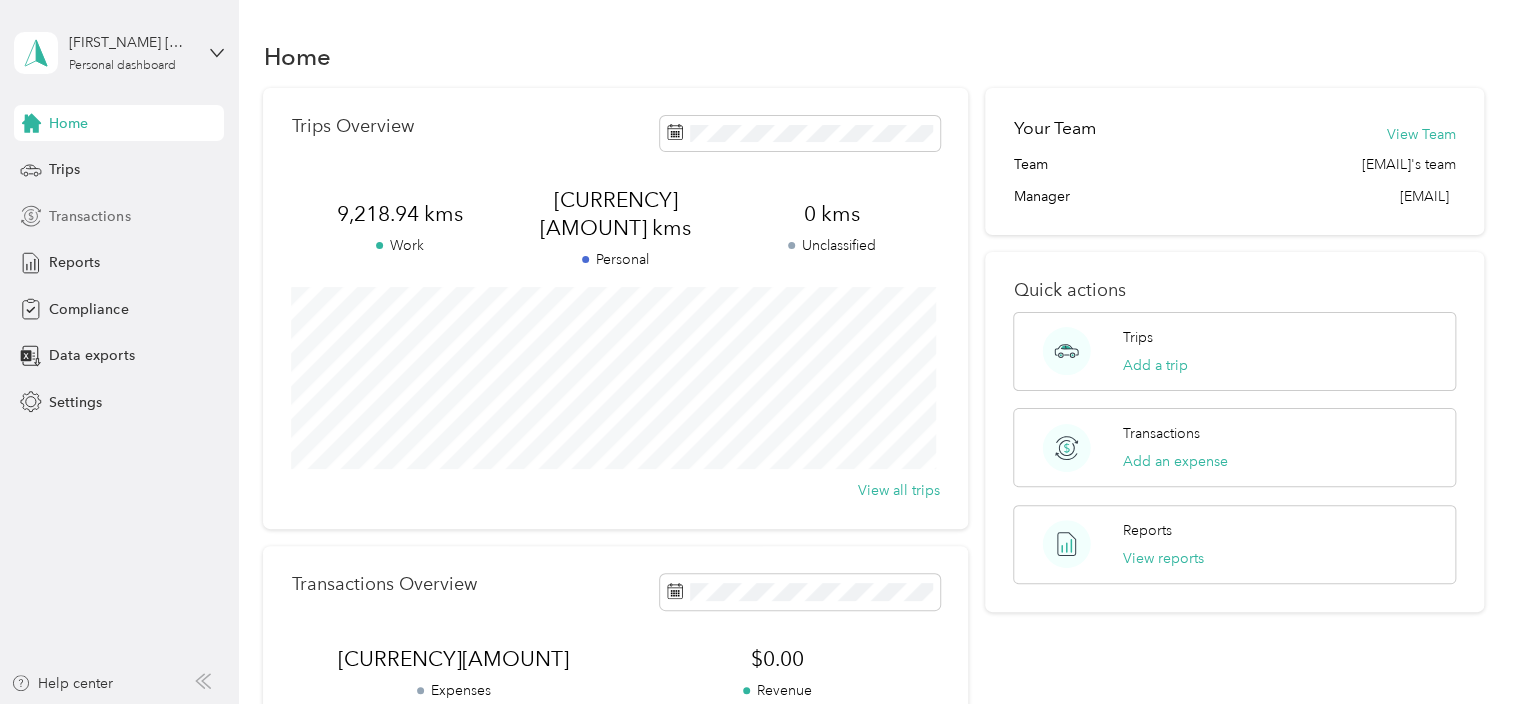 click on "Transactions" at bounding box center [89, 216] 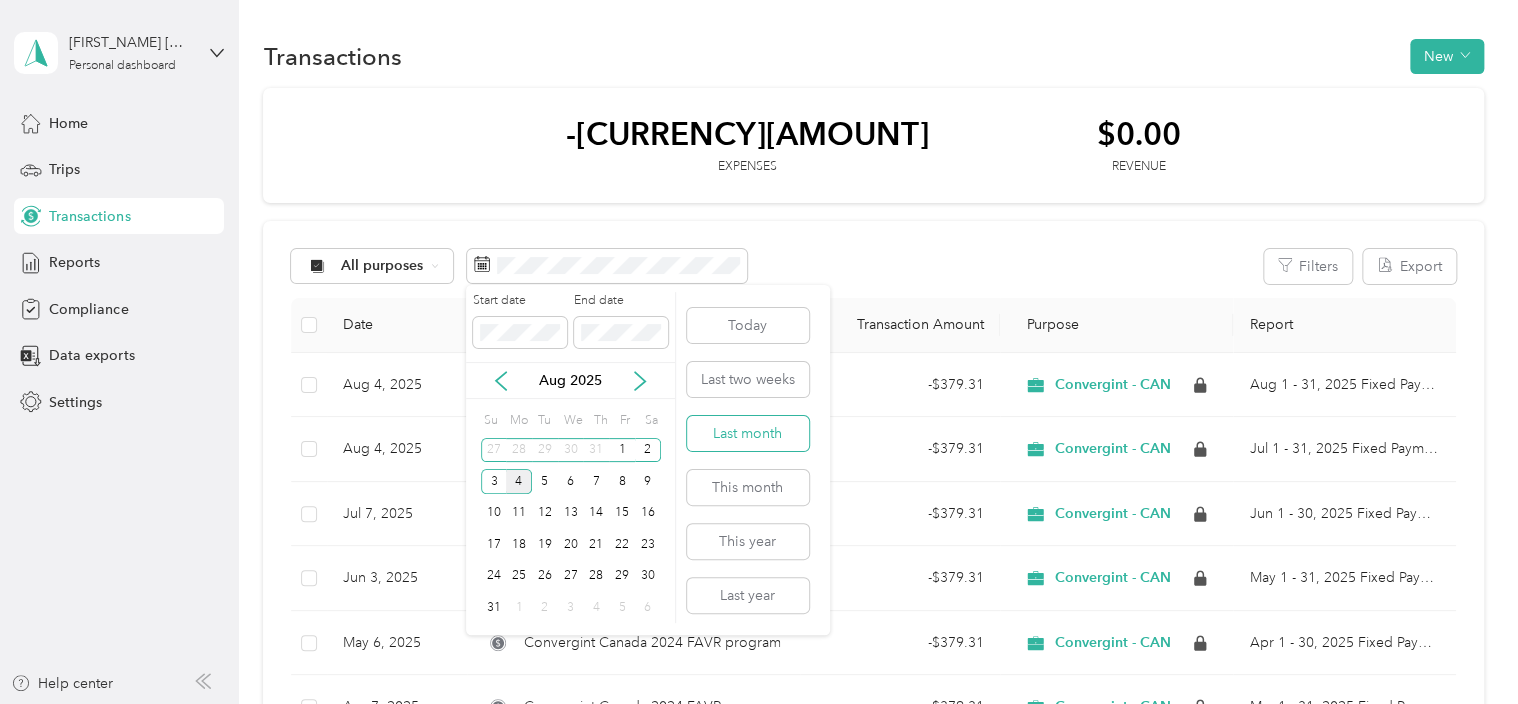 click on "Last month" at bounding box center (748, 433) 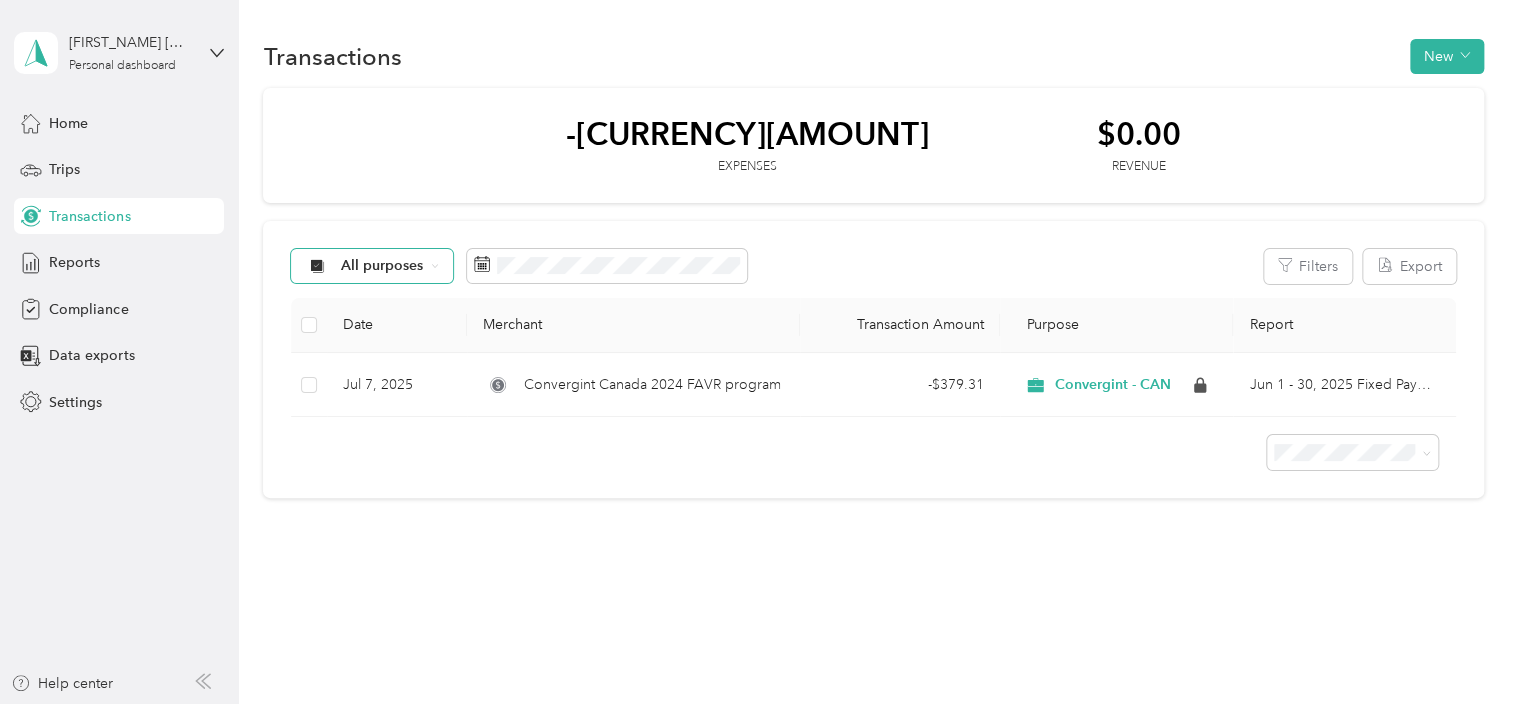 click on "All purposes" at bounding box center [382, 266] 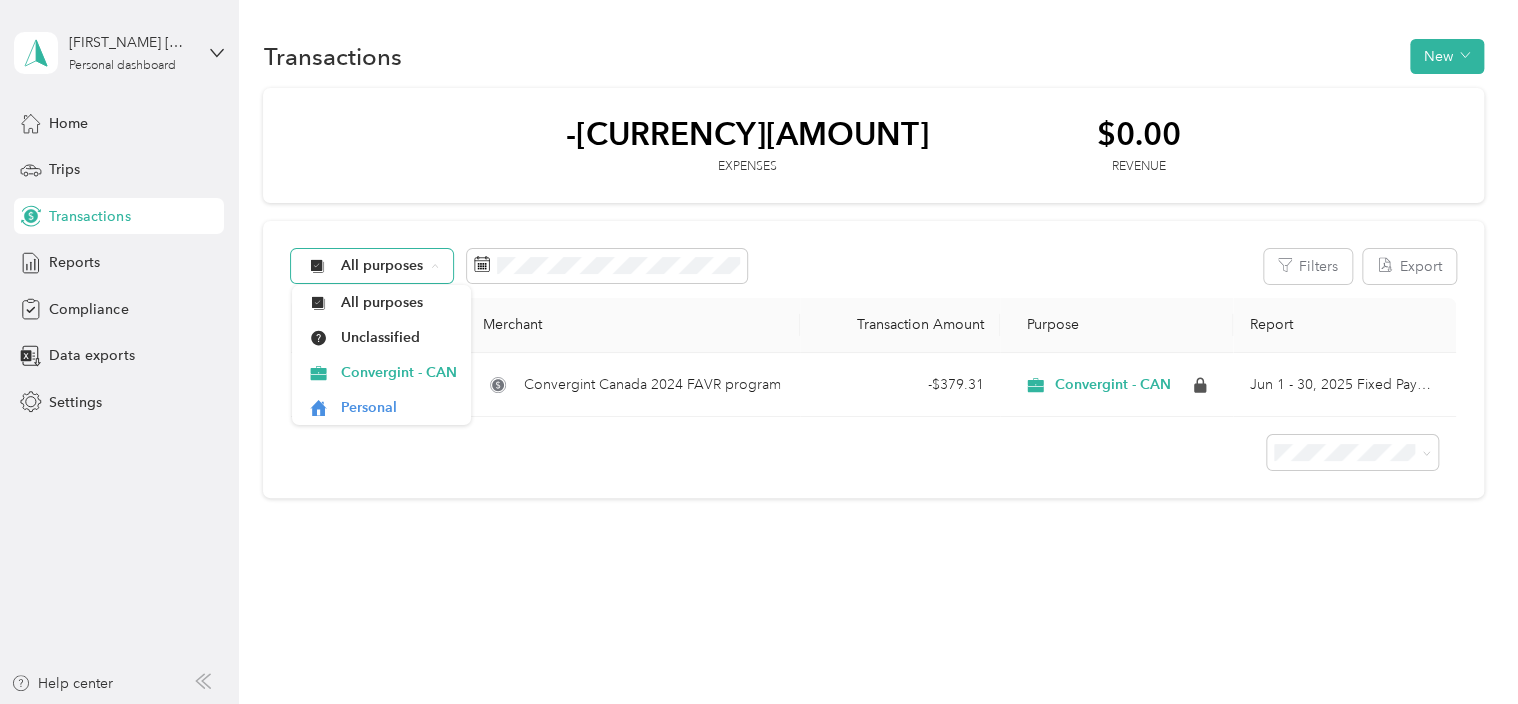 click on "All purposes" at bounding box center [382, 266] 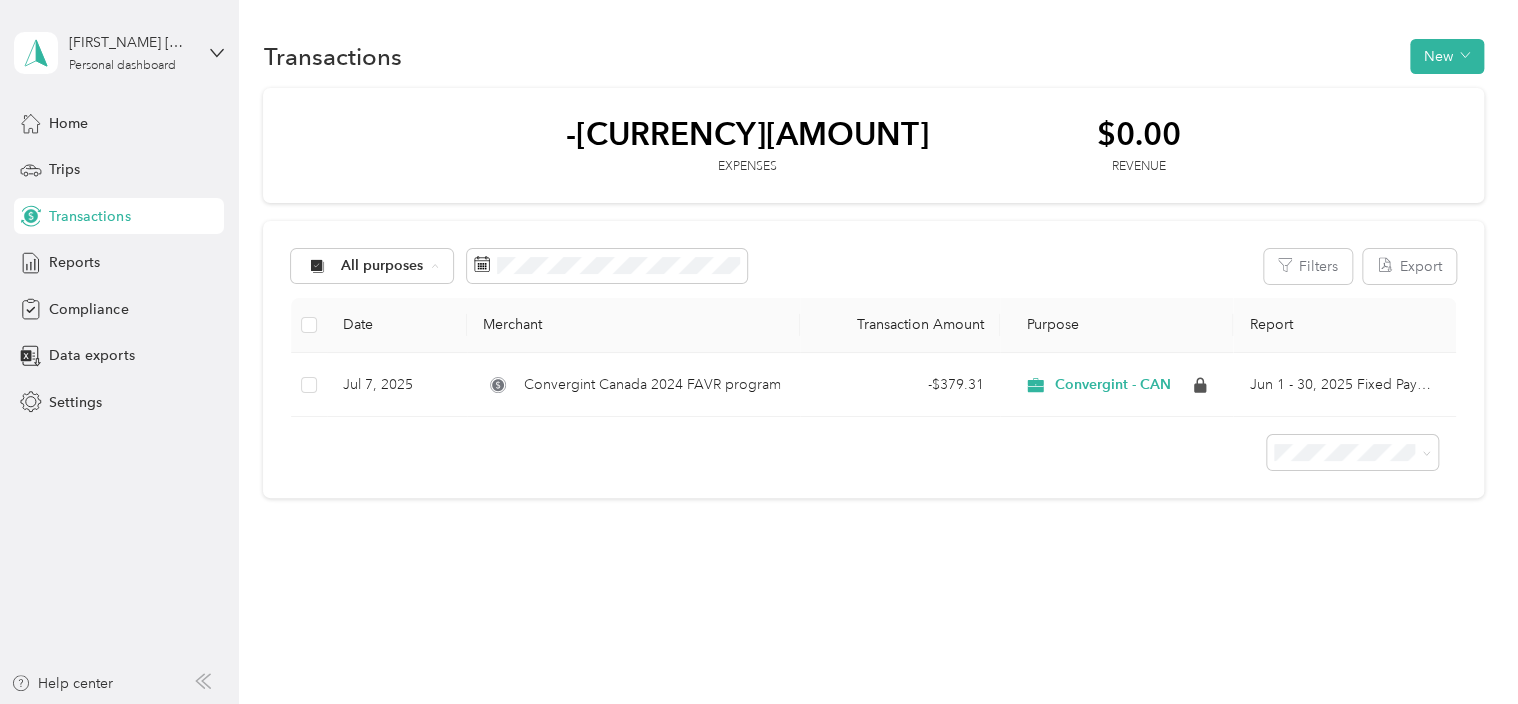 click on "Convergint - CAN" at bounding box center (399, 372) 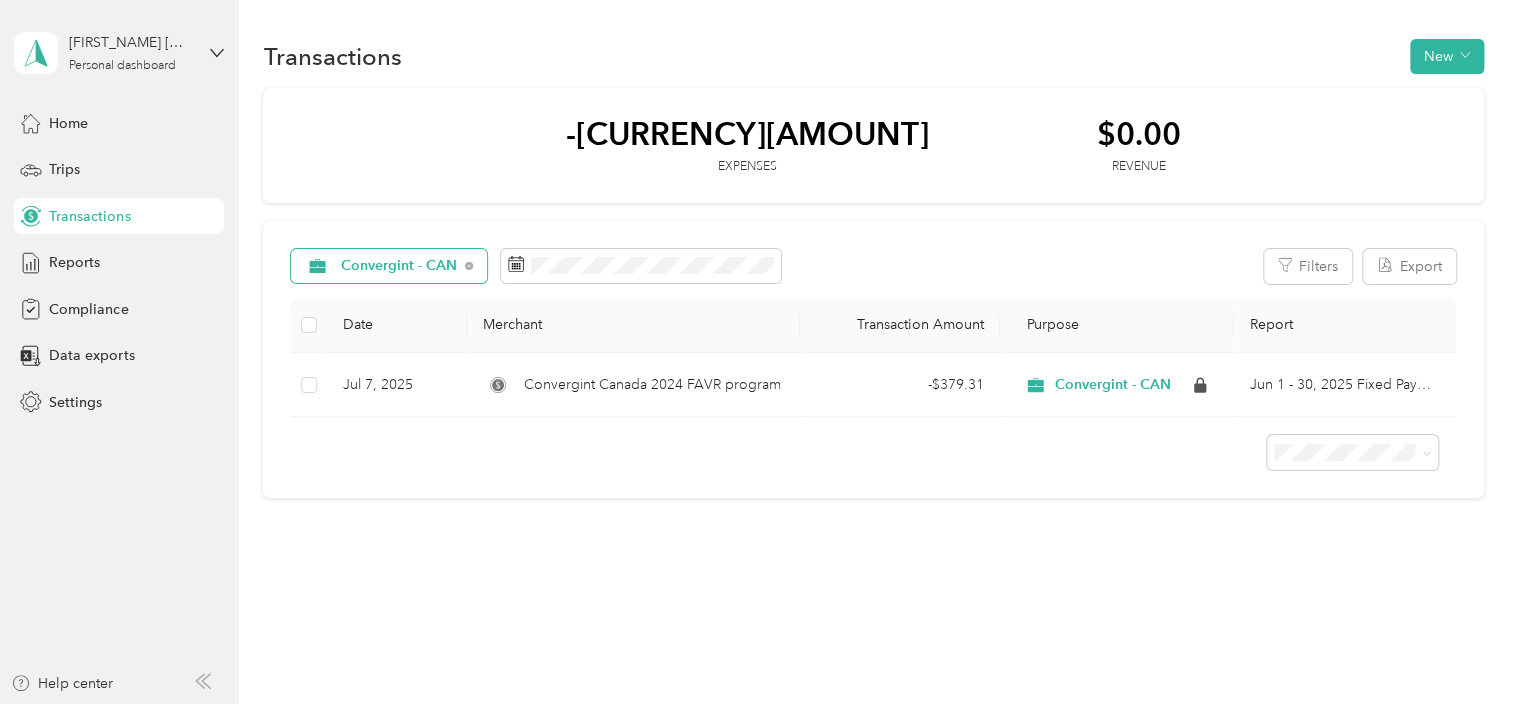 click on "Convergint - CAN" at bounding box center (389, 266) 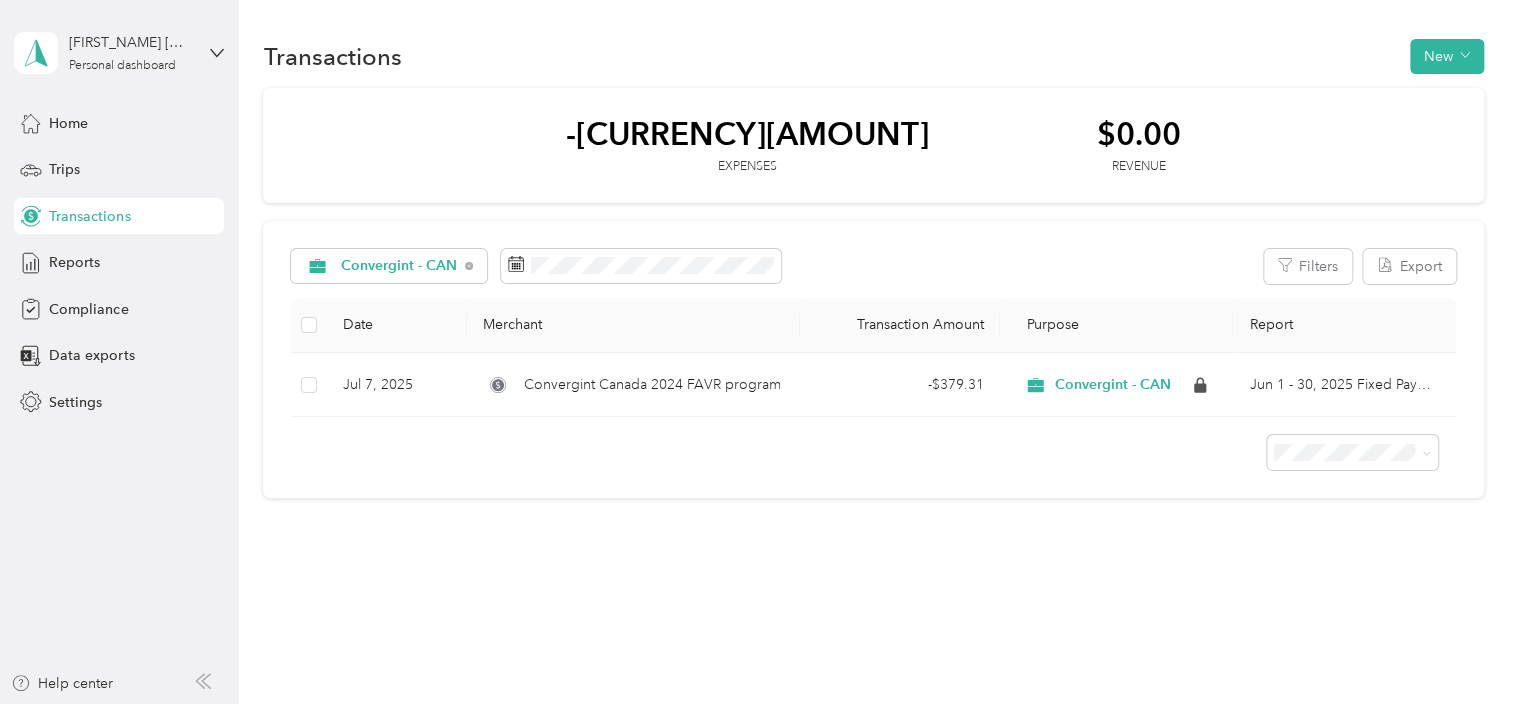 click on "All purposes" at bounding box center (411, 291) 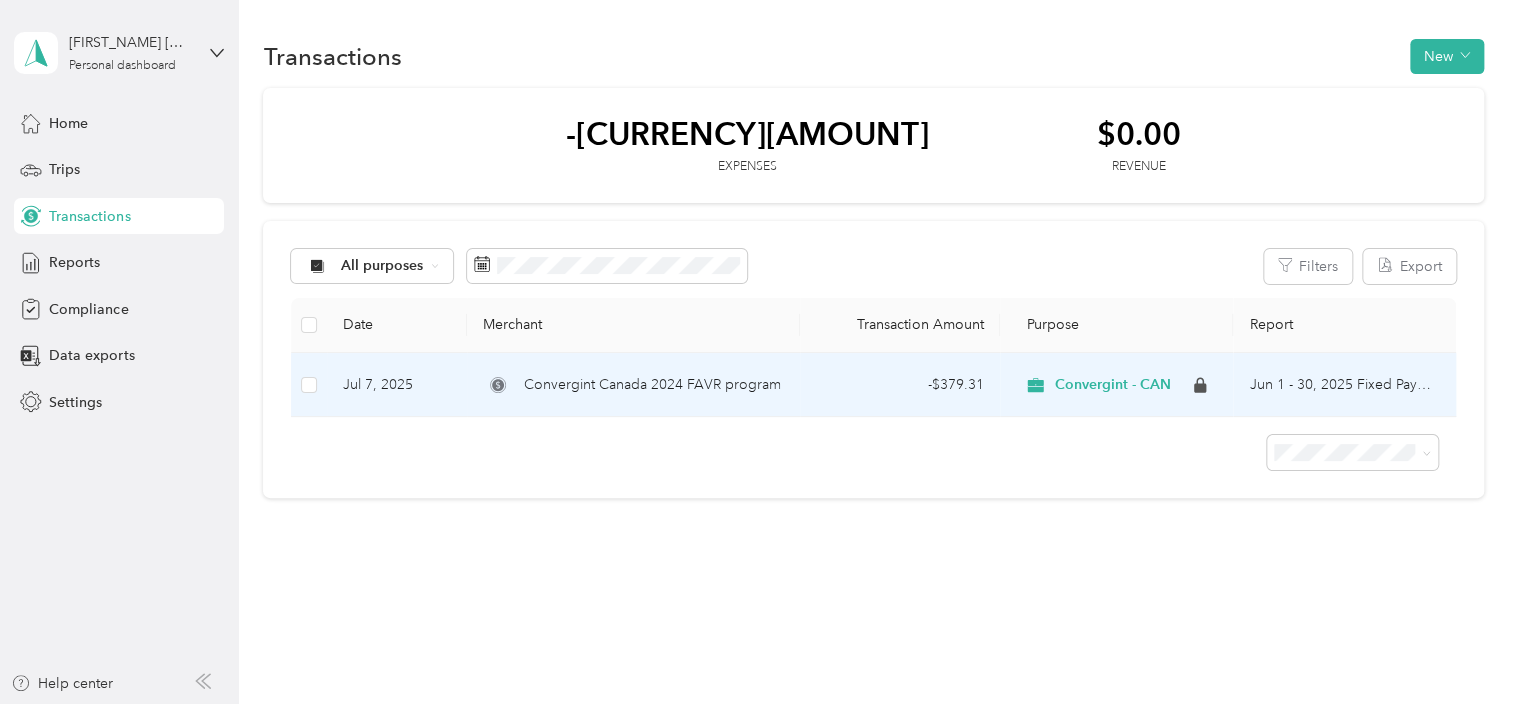 click on "Convergint Canada 2024 FAVR program" at bounding box center [651, 385] 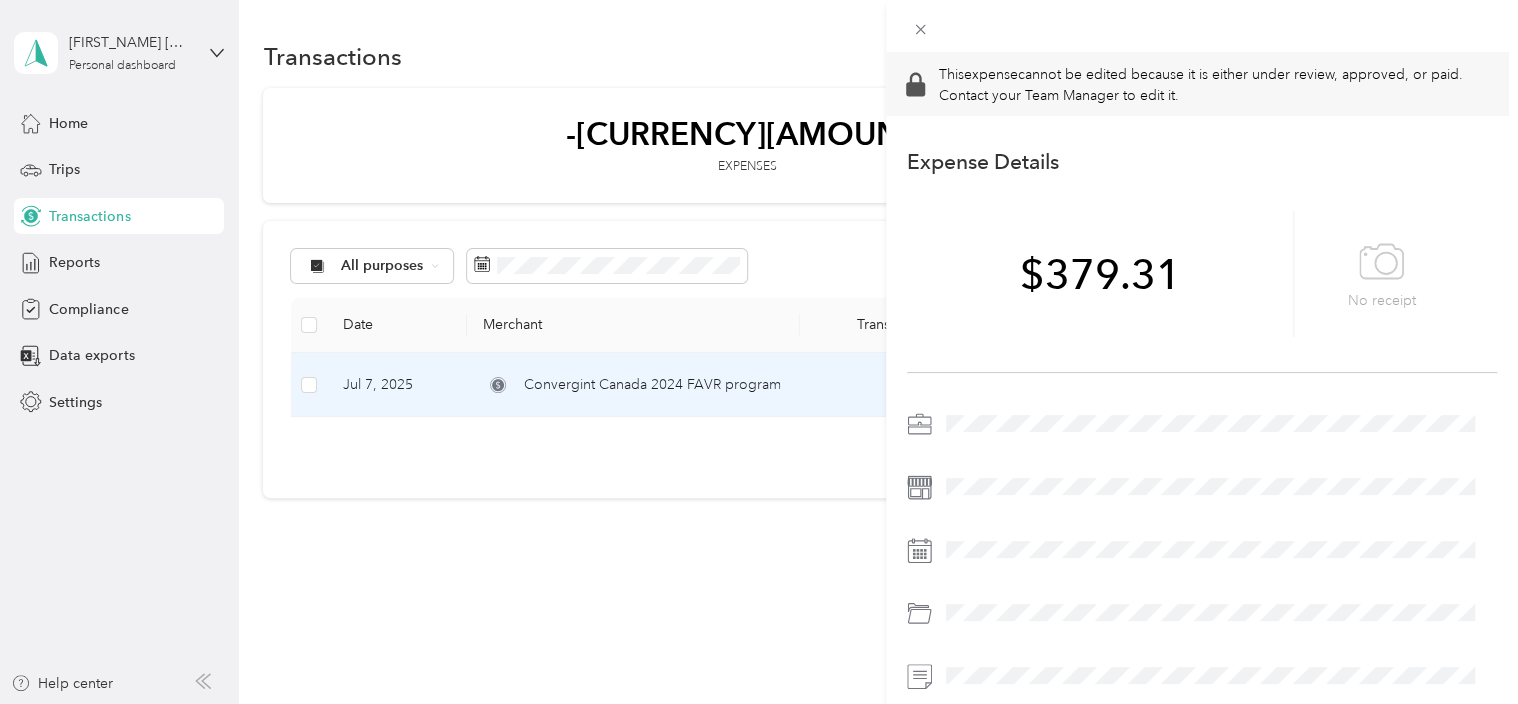 click on "This expense cannot be edited because it is either under review, approved, or paid. Contact your Team Manager to edit it. Expense Details Save [CURRENCY][AMOUNT] No receipt [DATE] Fixed Payment Paid" at bounding box center [759, 352] 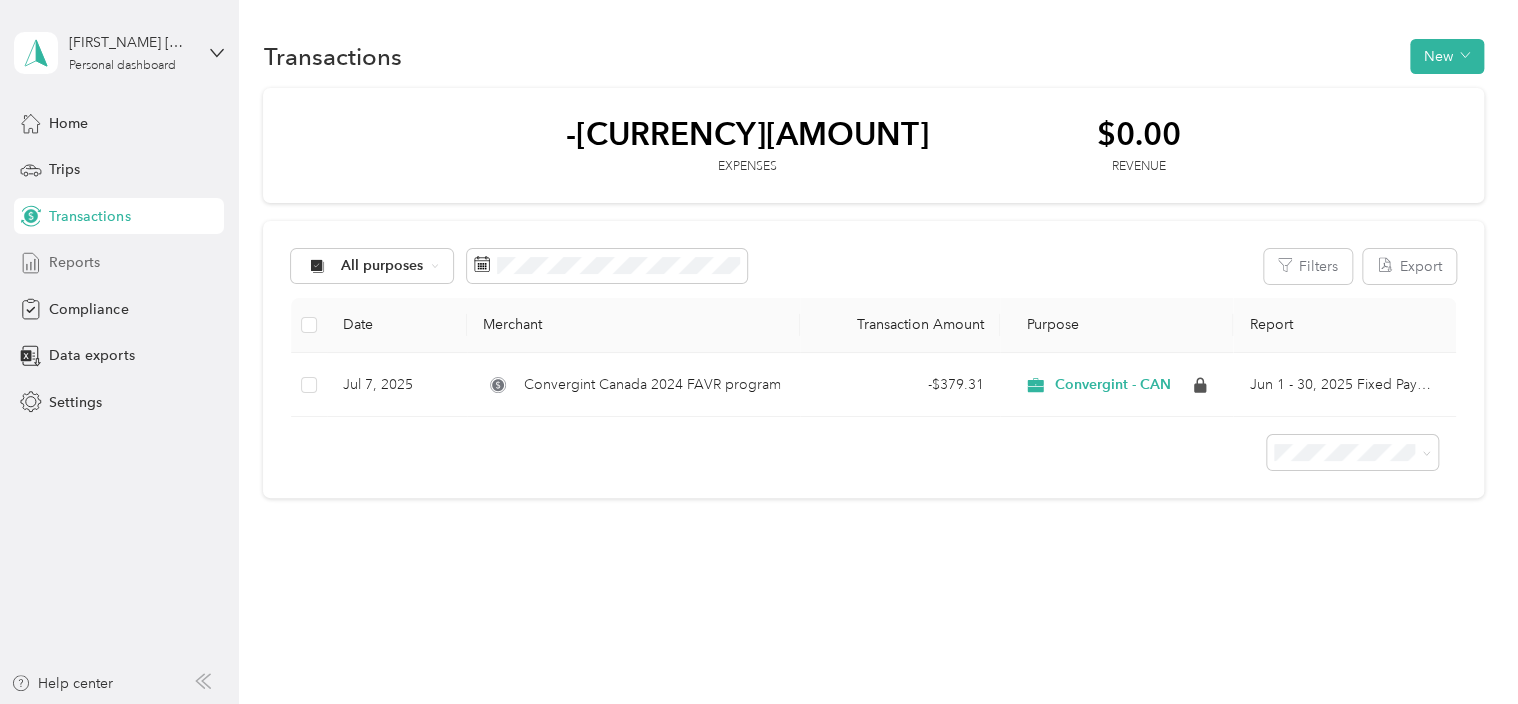 click on "Reports" at bounding box center [74, 262] 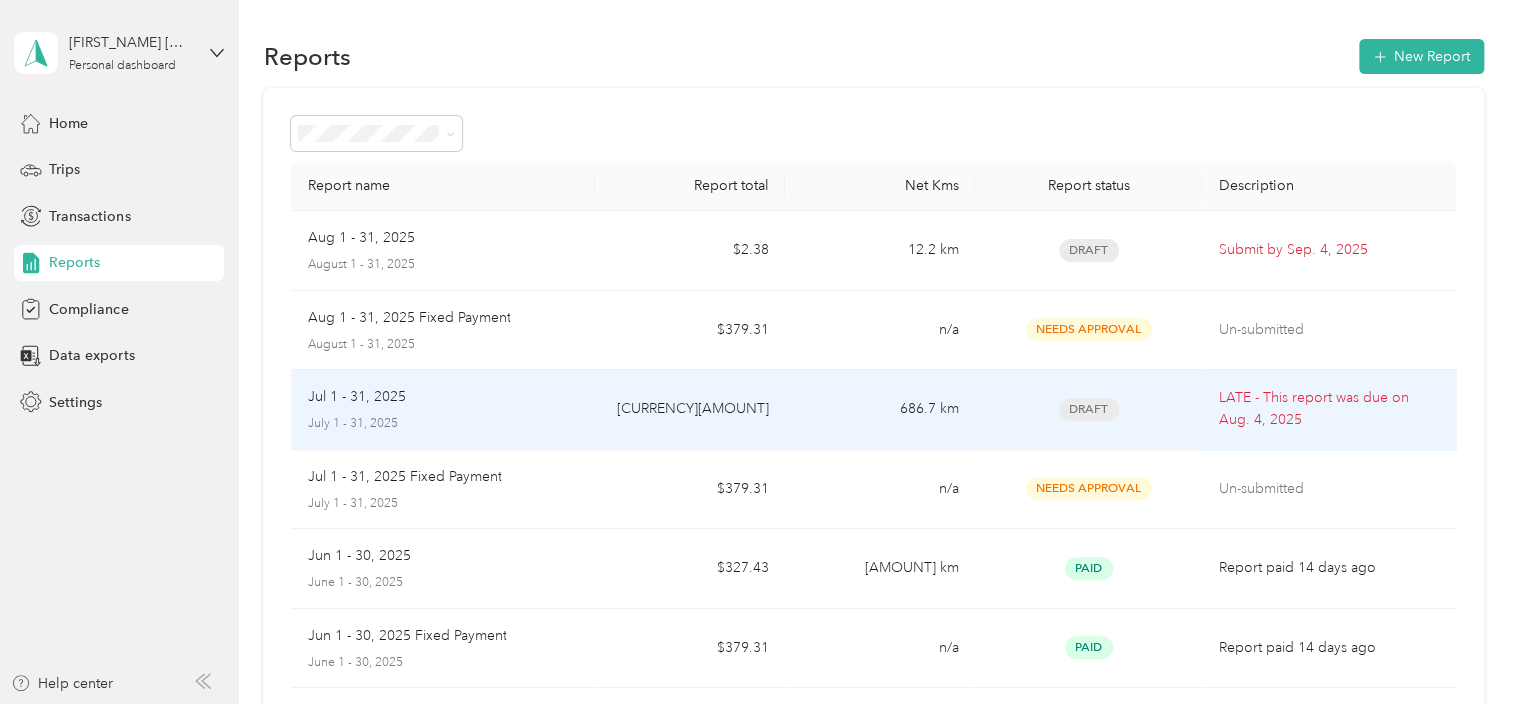 click on "[CURRENCY][AMOUNT]" at bounding box center (690, 410) 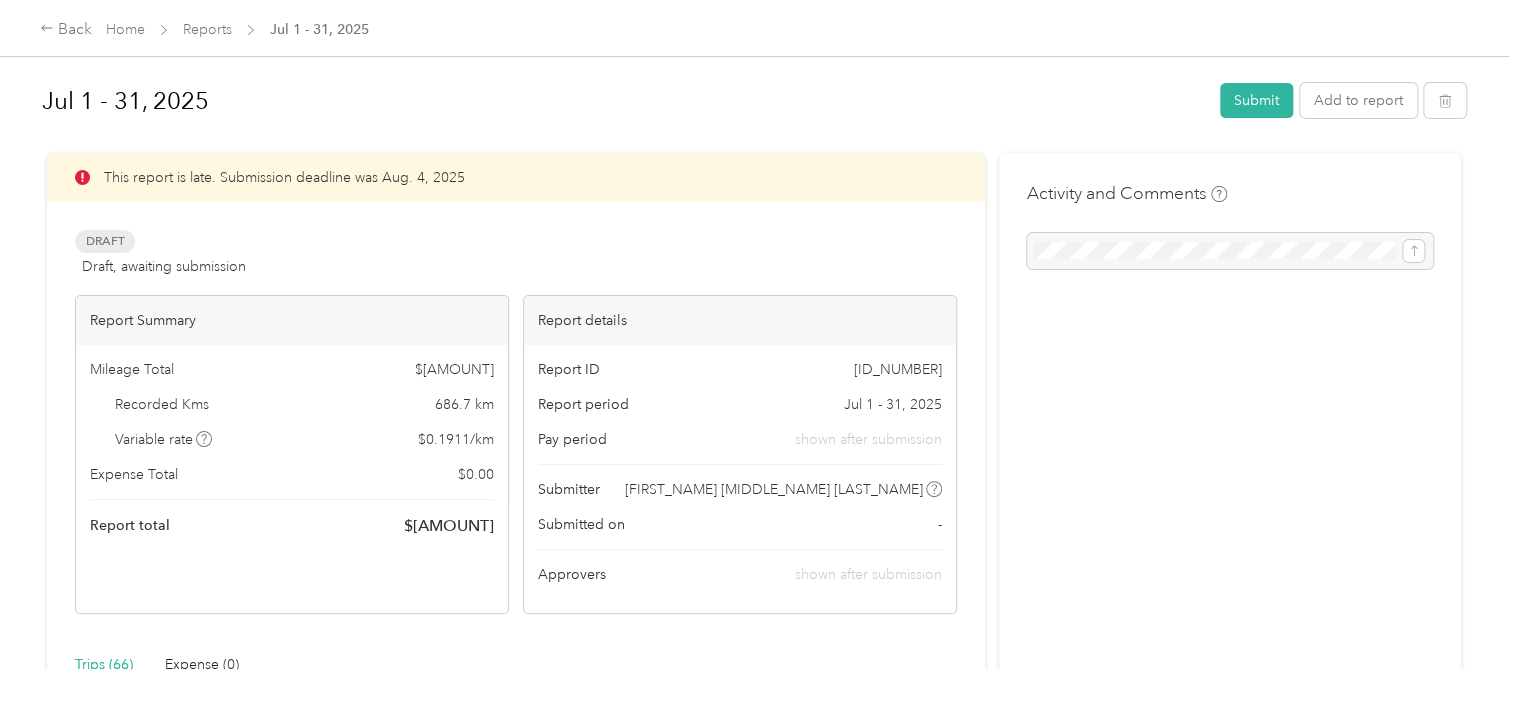 click on "This report is late. Submission deadline was [DATE]" at bounding box center [516, 177] 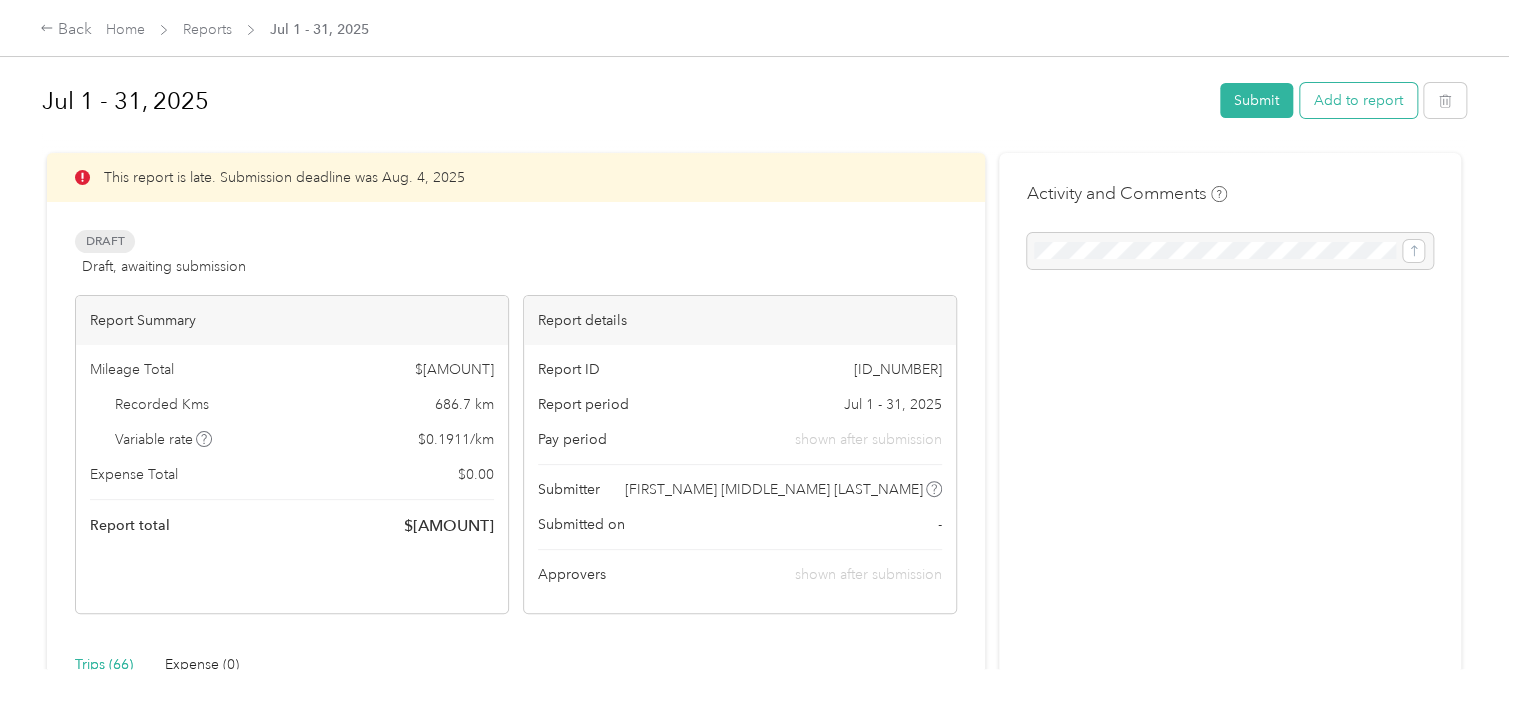 click on "Add to report" at bounding box center [1358, 100] 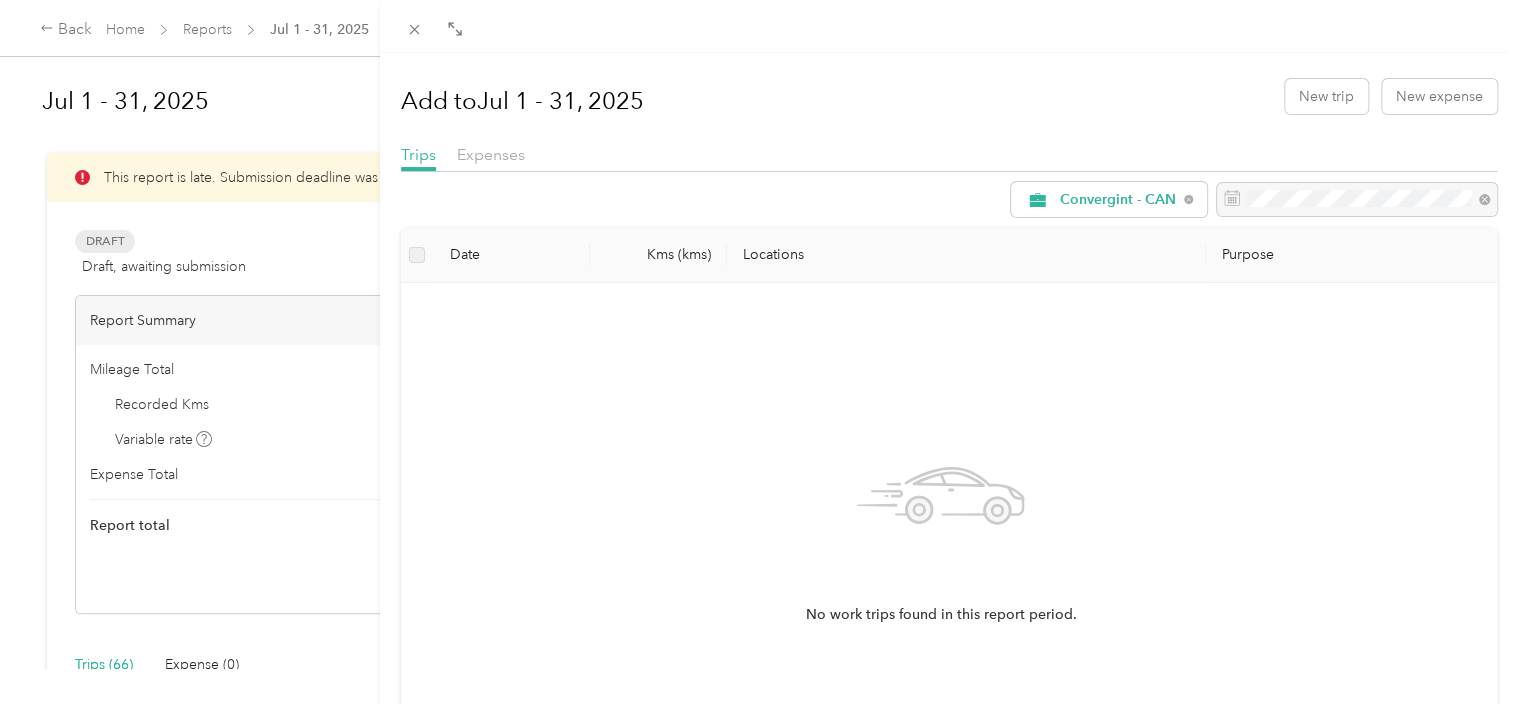 click on "Add to [DATE] [DATE] New trip New expense Trips Expenses Convergint - CAN Date Kms (kms) Locations Purpose No work trips found in this report period. Load more" at bounding box center [759, 352] 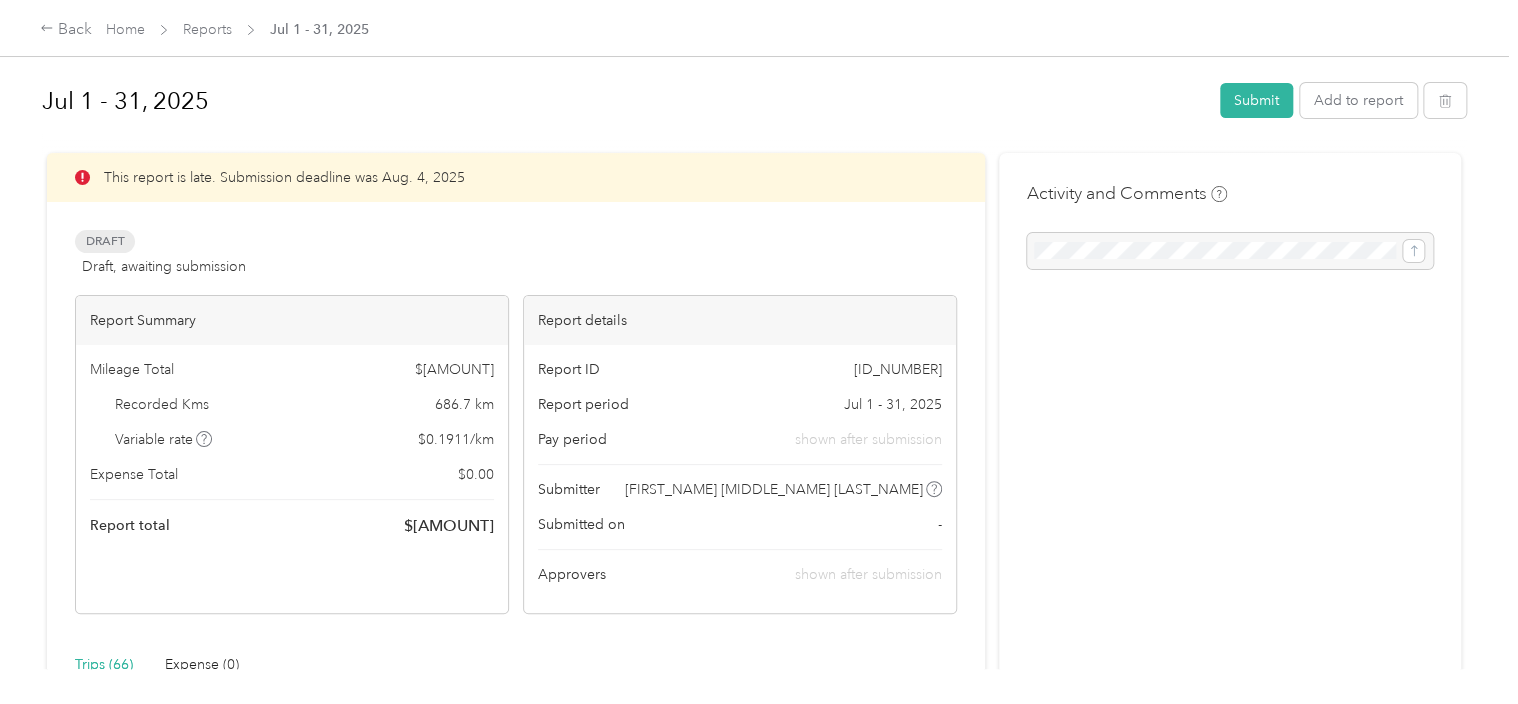 click on "Report total" at bounding box center (130, 525) 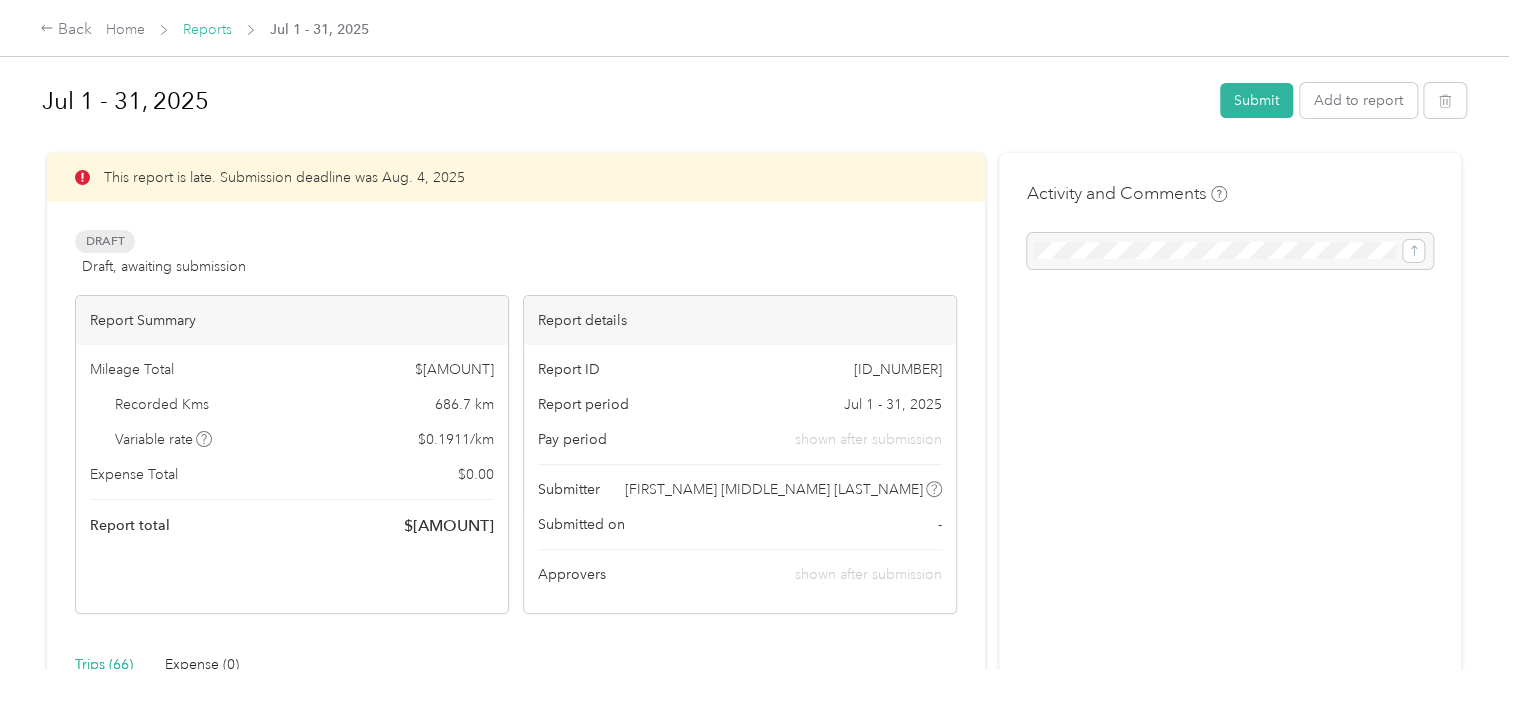 click on "Reports" at bounding box center [207, 29] 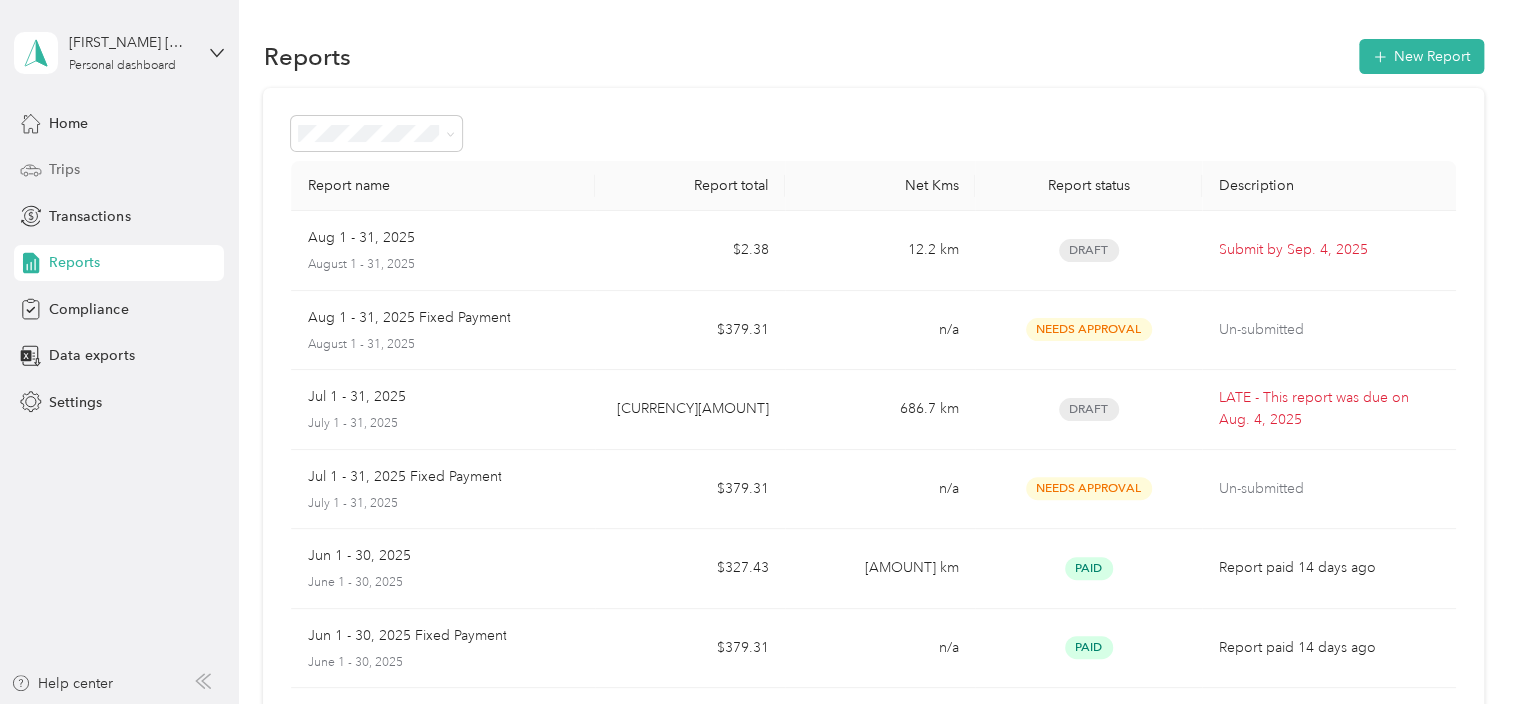 click on "Trips" at bounding box center (64, 169) 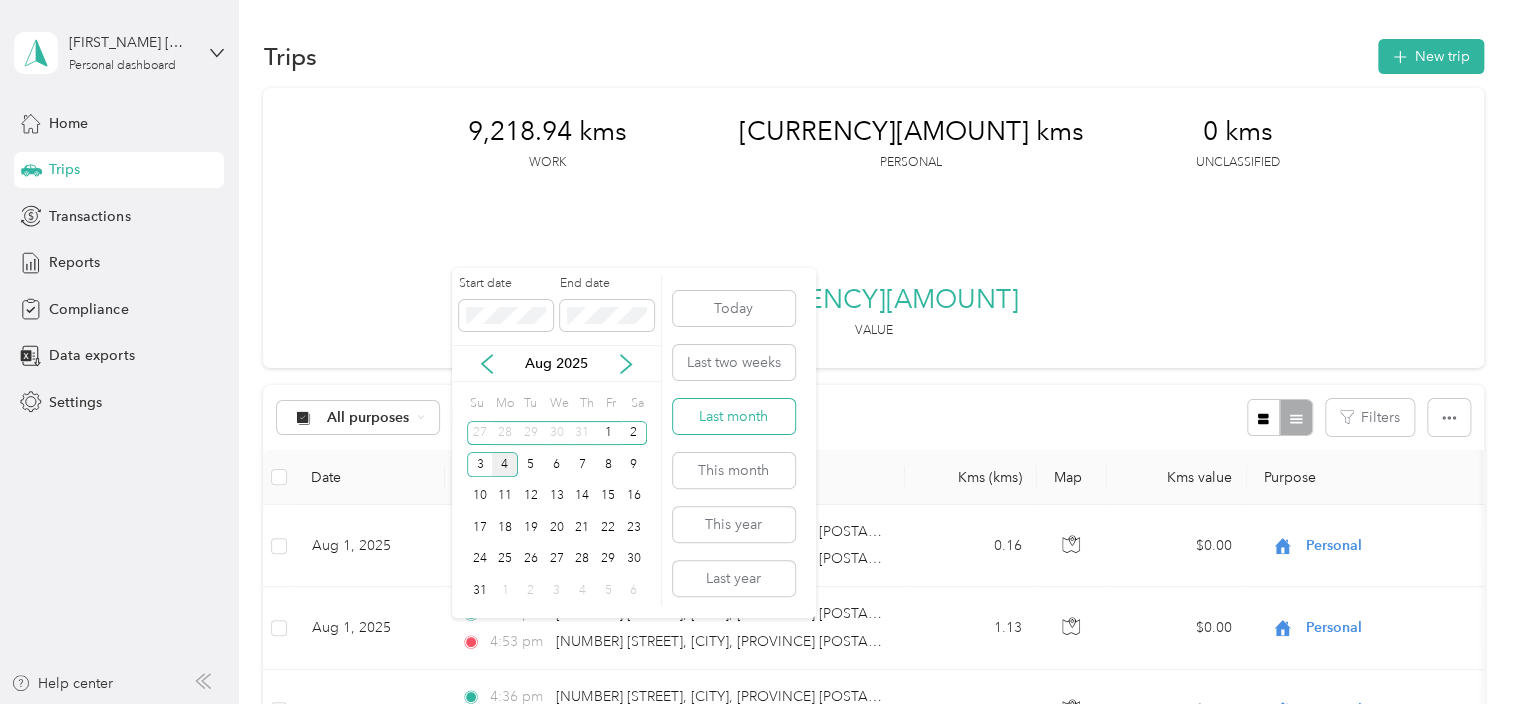 click on "Last month" at bounding box center [734, 416] 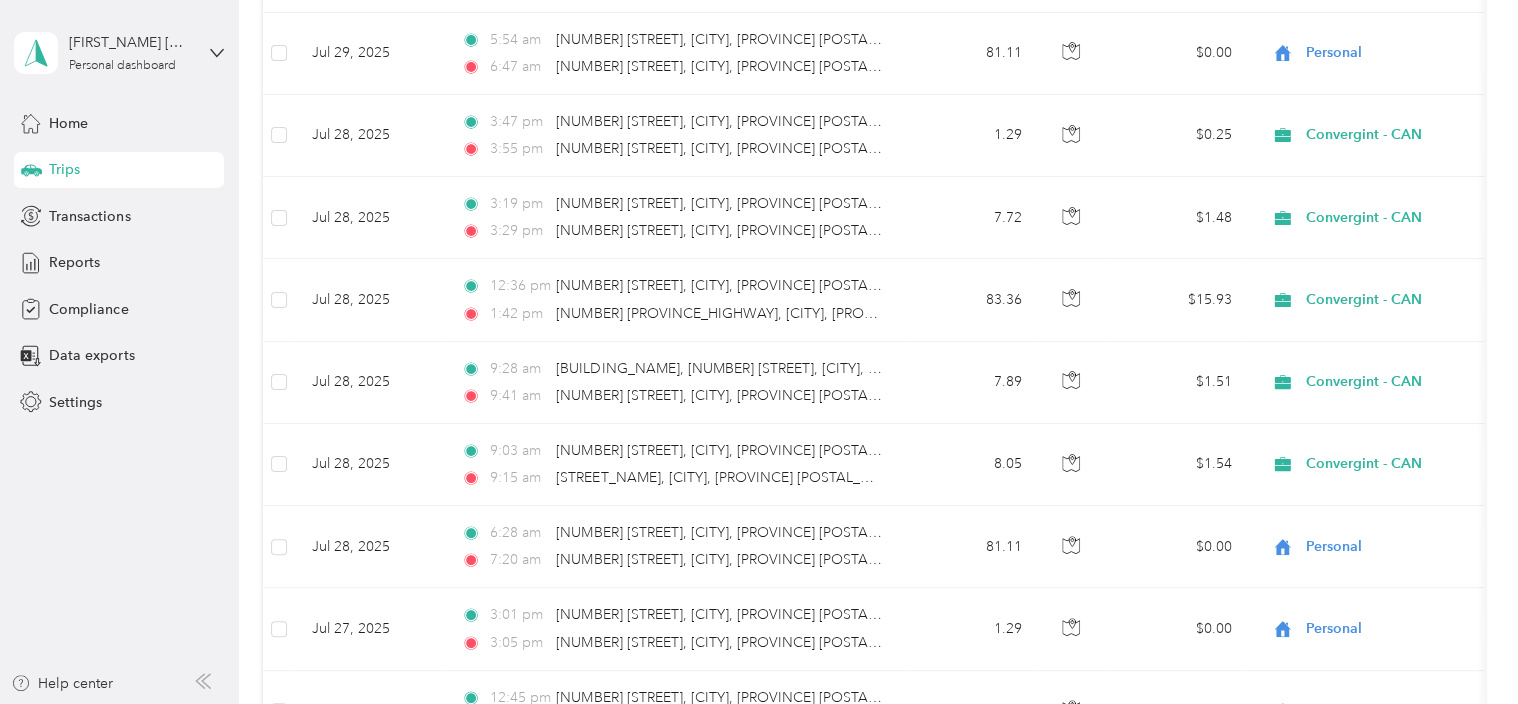 scroll, scrollTop: 2045, scrollLeft: 0, axis: vertical 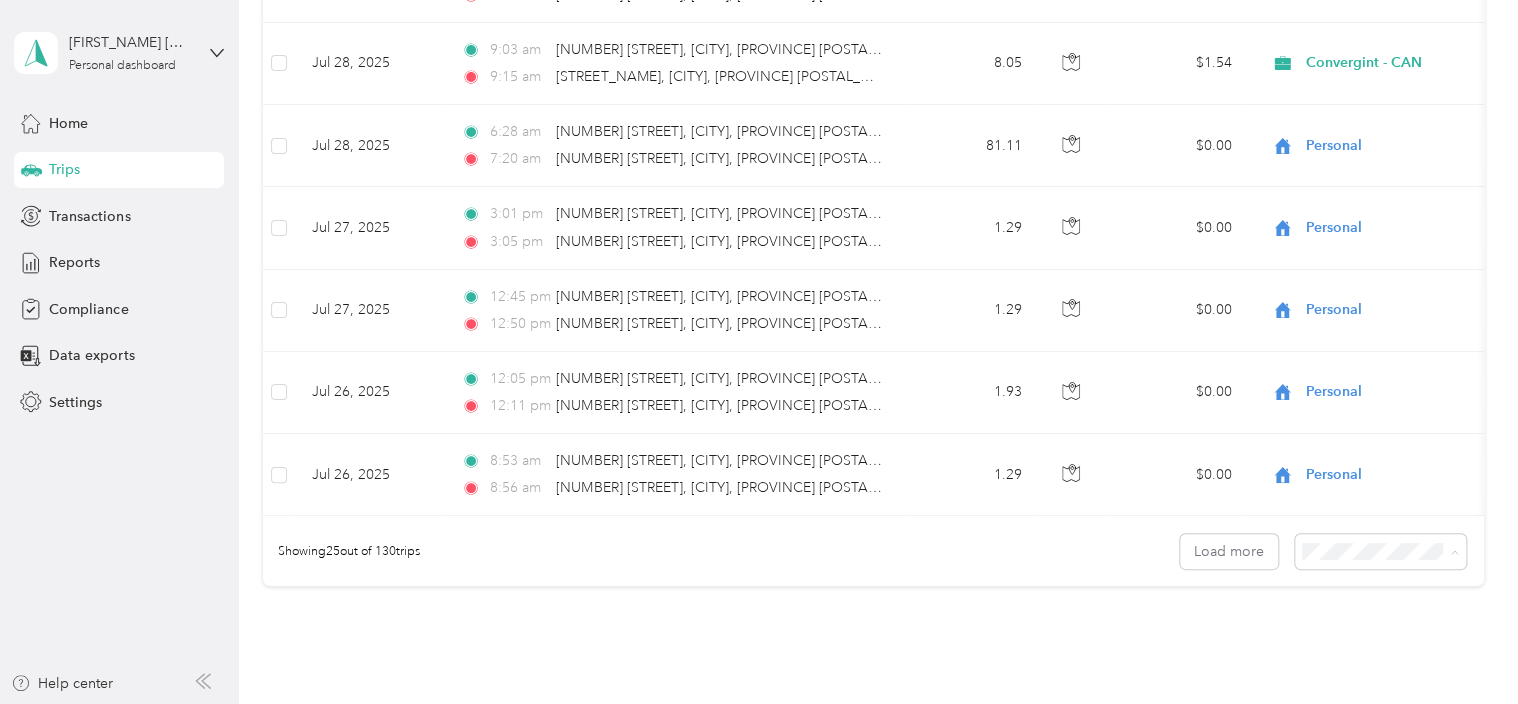 click on "100 per load" at bounding box center (1375, 499) 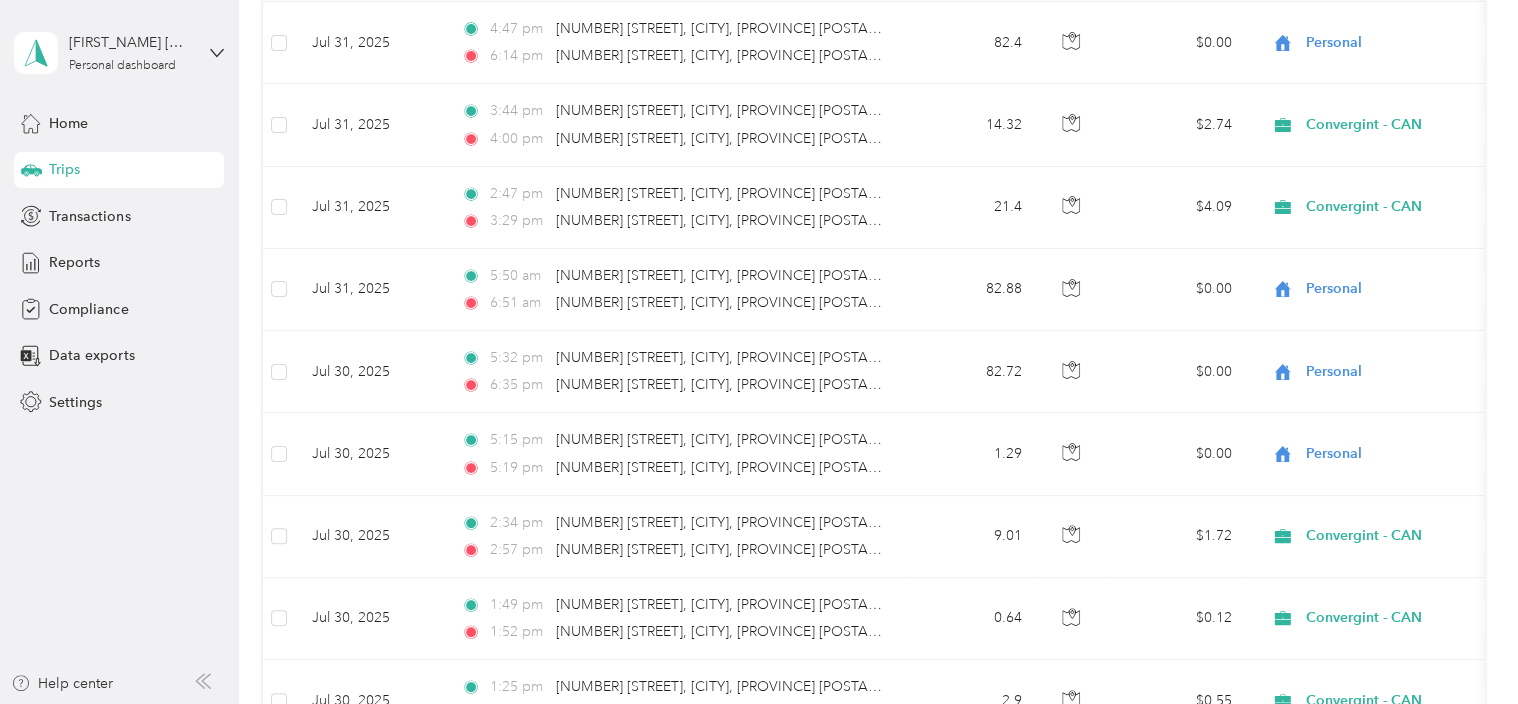 scroll, scrollTop: 2045, scrollLeft: 0, axis: vertical 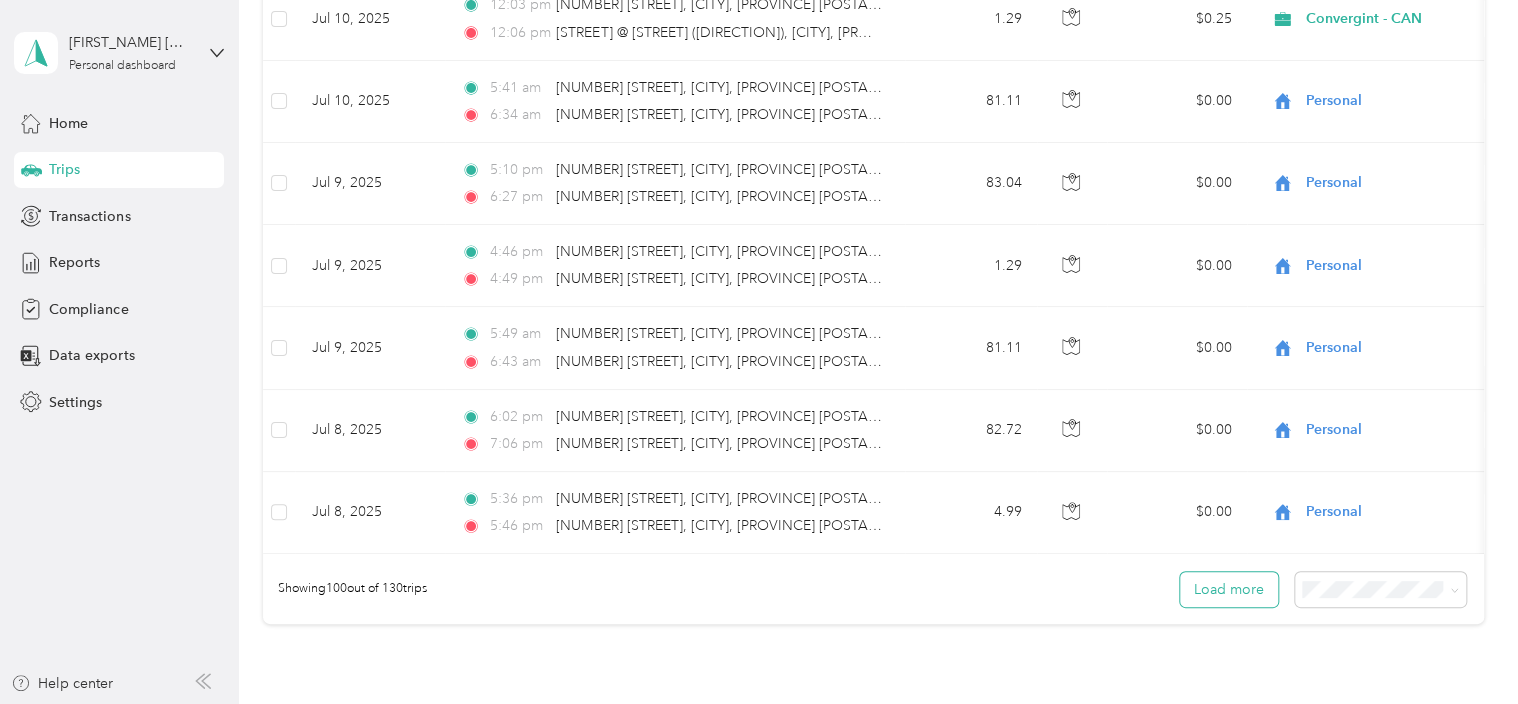 click on "Load more" at bounding box center [1229, 589] 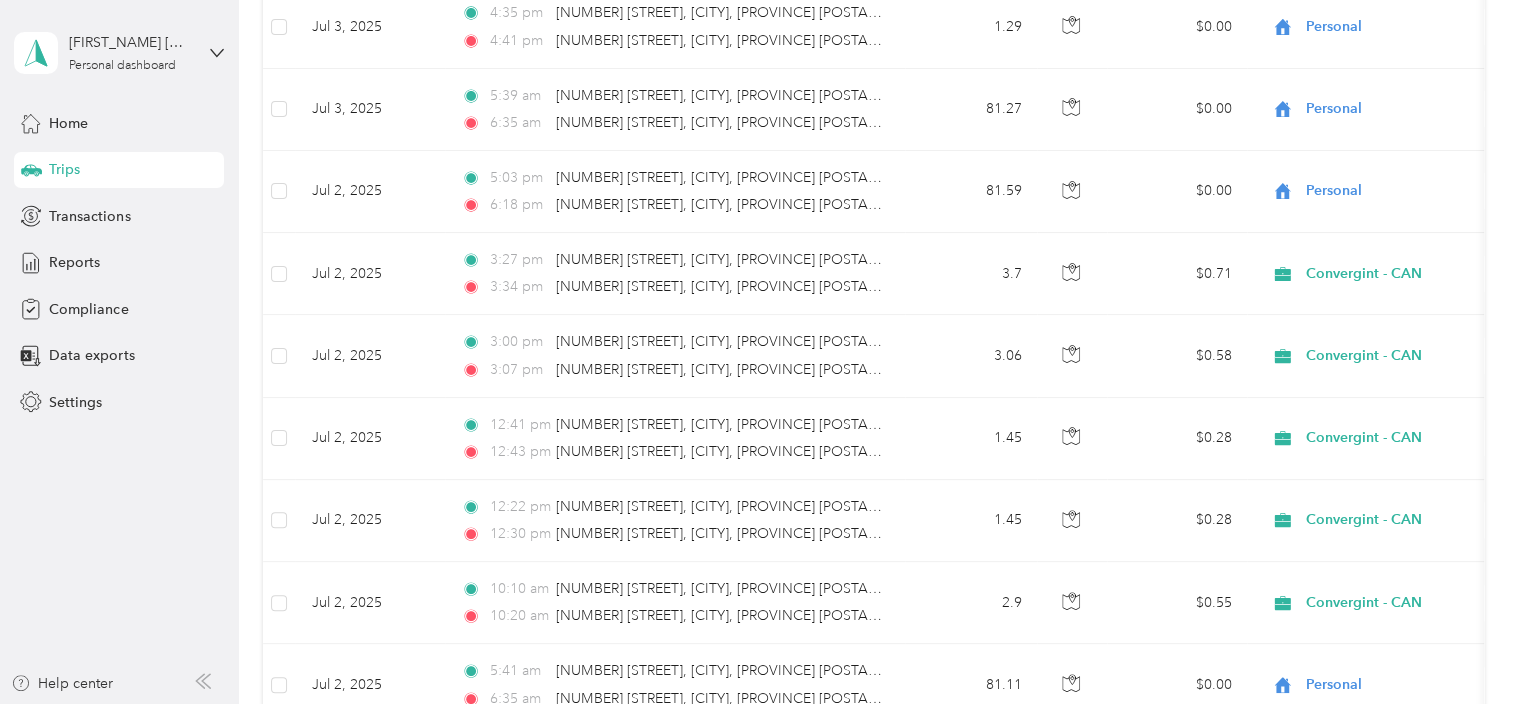 scroll, scrollTop: 10457, scrollLeft: 0, axis: vertical 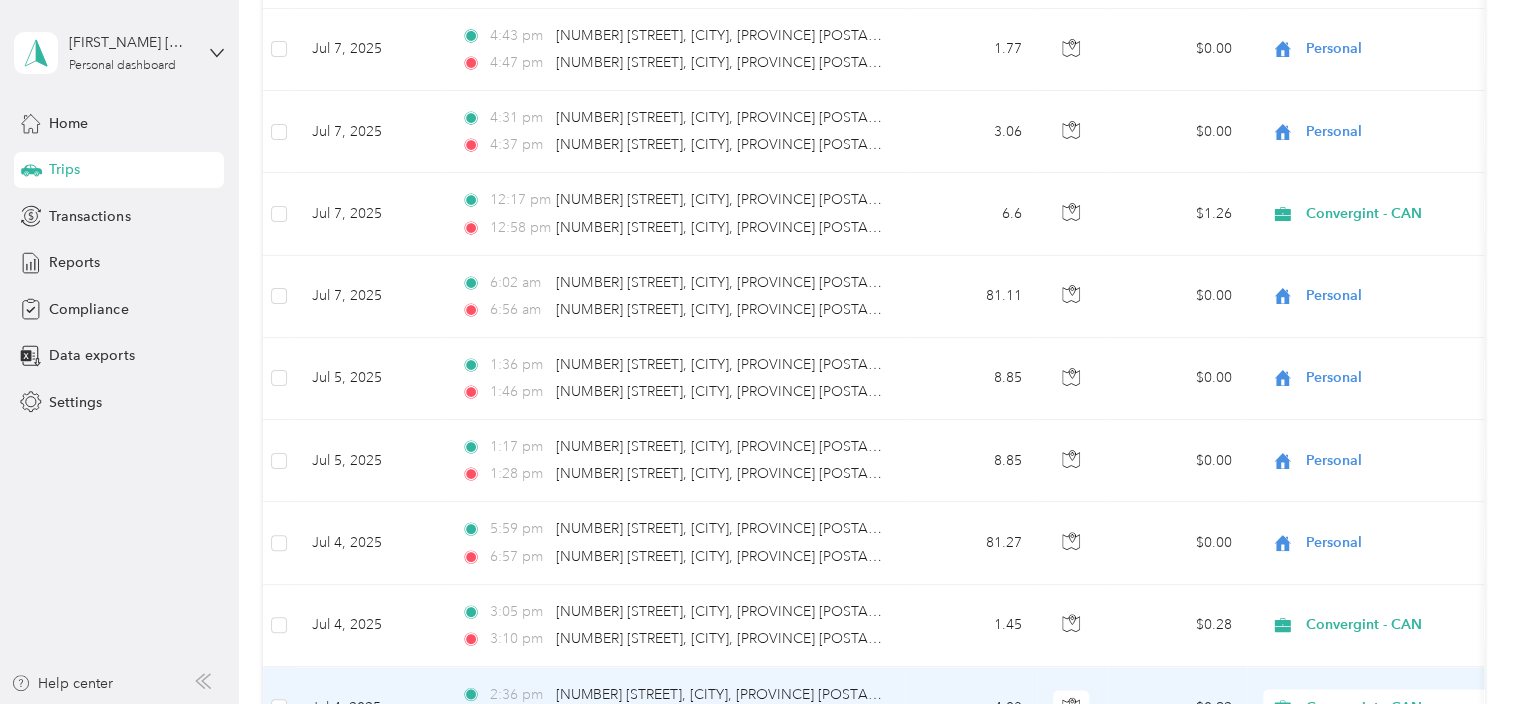 click on "Convergint - CAN" at bounding box center [1387, 707] 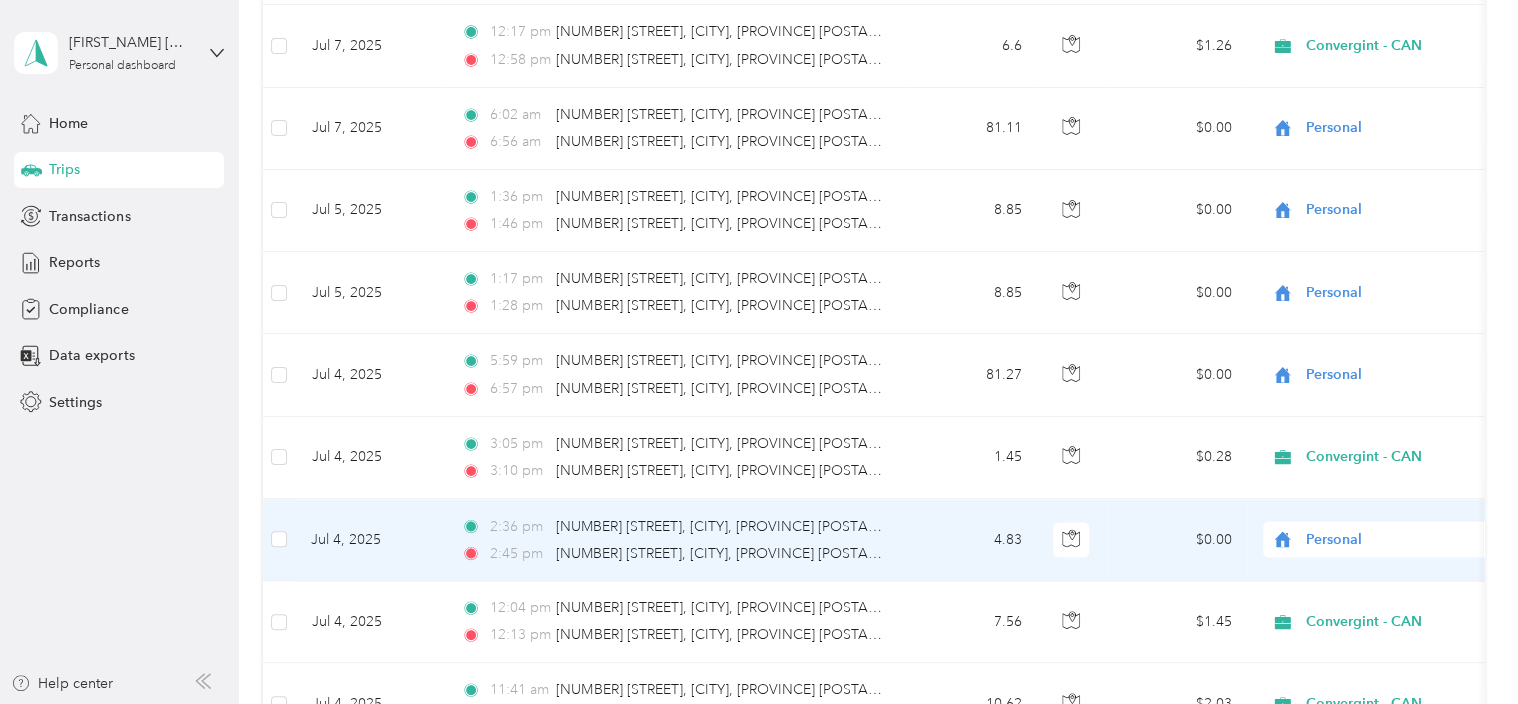 click on "Personal" at bounding box center (1379, 539) 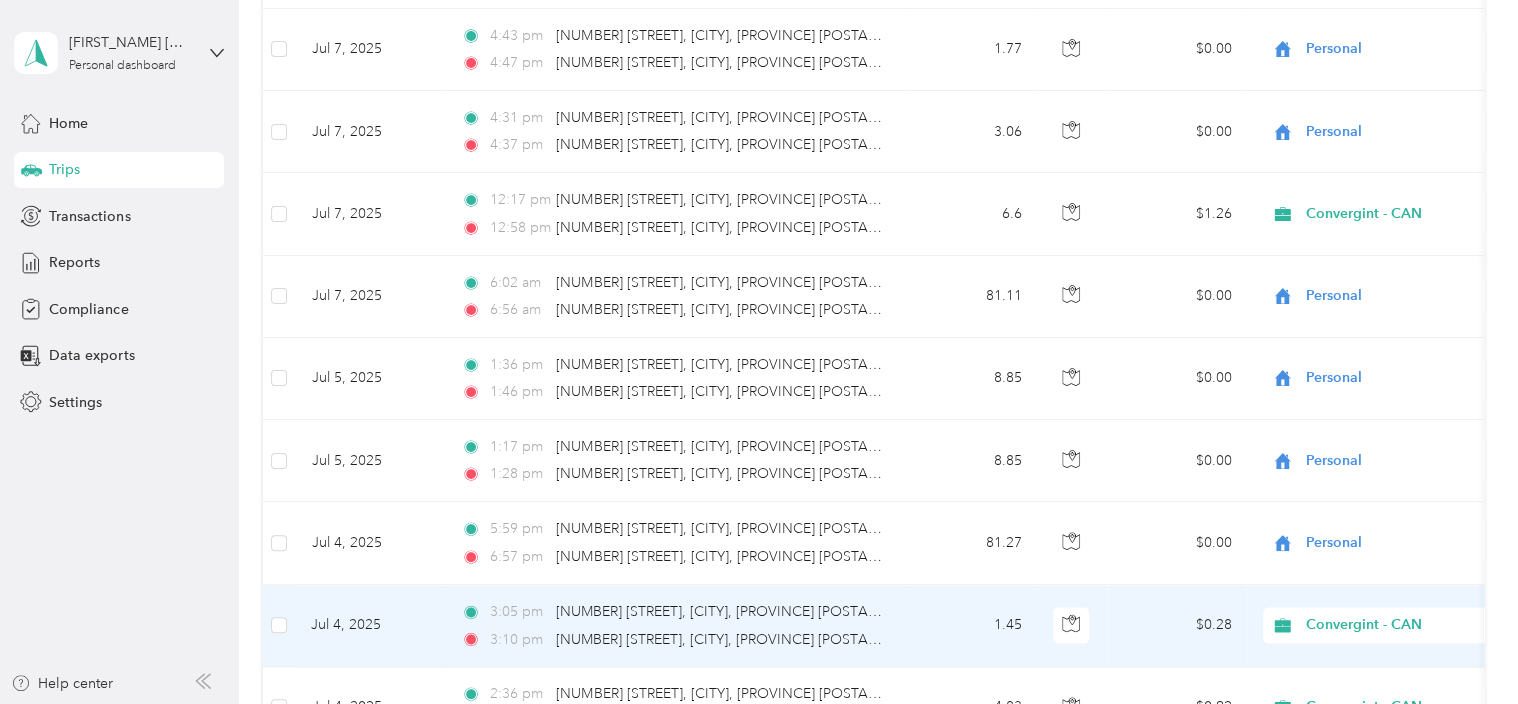 click on "$0.28" at bounding box center (1177, 626) 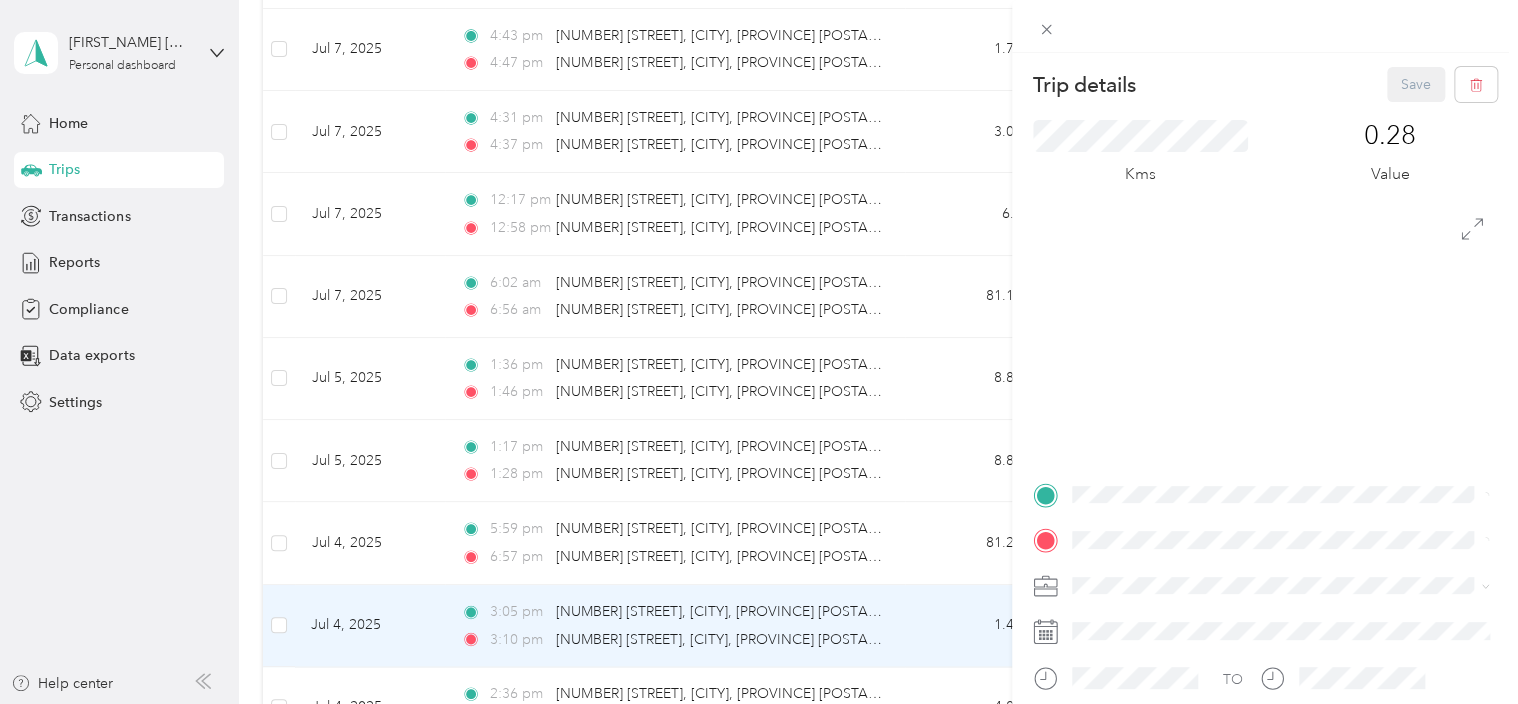 scroll, scrollTop: 9217, scrollLeft: 0, axis: vertical 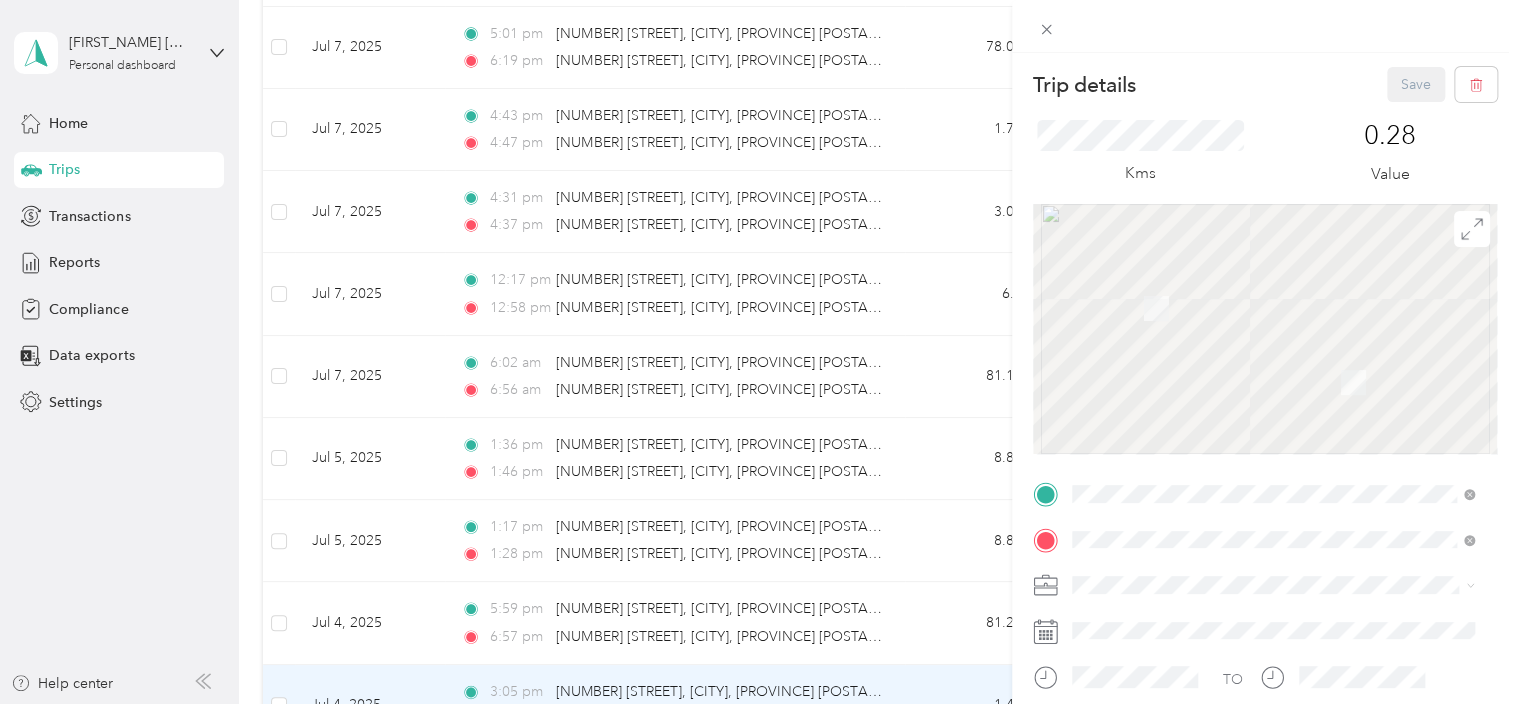 click on "Trip details Save This trip cannot be edited because it is either under review, approved, or paid. Contact your Team Manager to edit it. Kms [AMOUNT] Value TO Add photo" at bounding box center [759, 352] 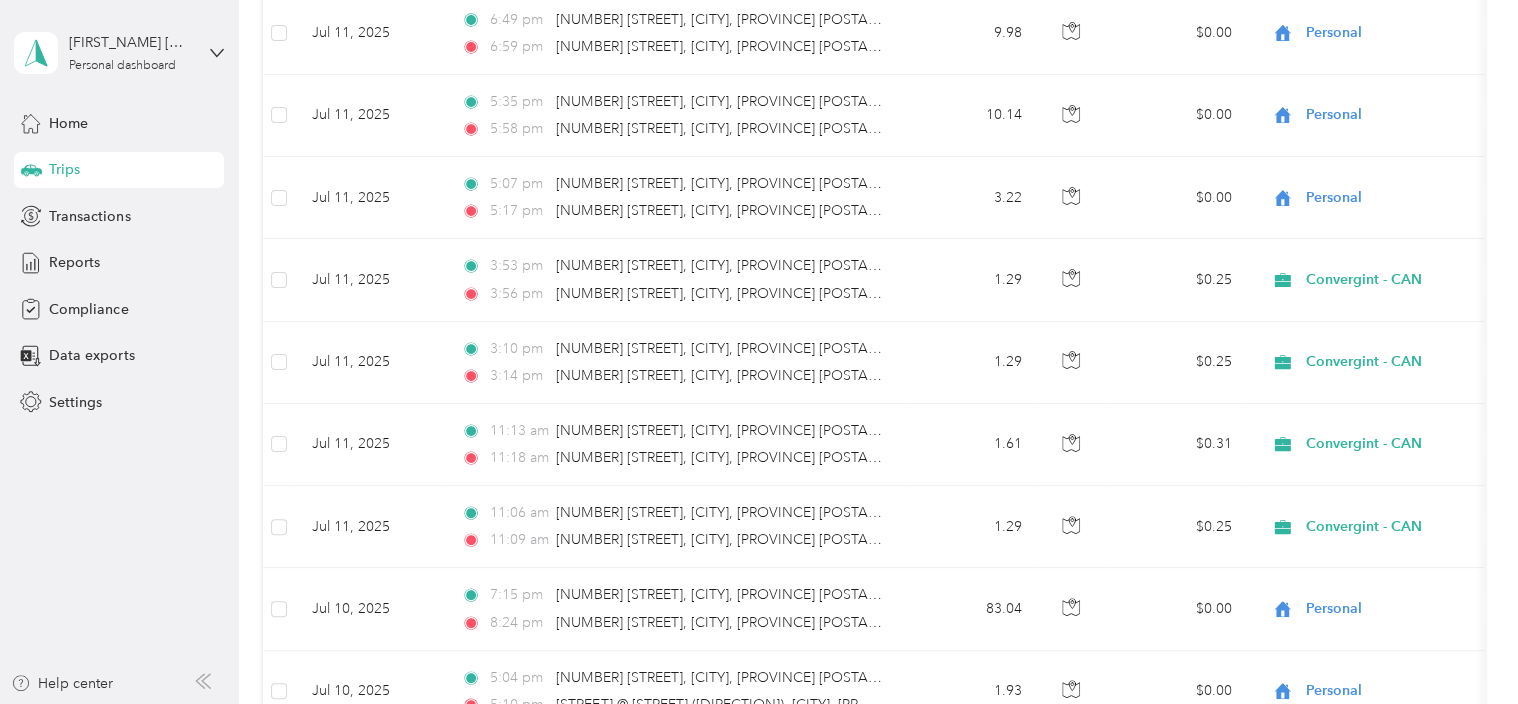 scroll, scrollTop: 7217, scrollLeft: 0, axis: vertical 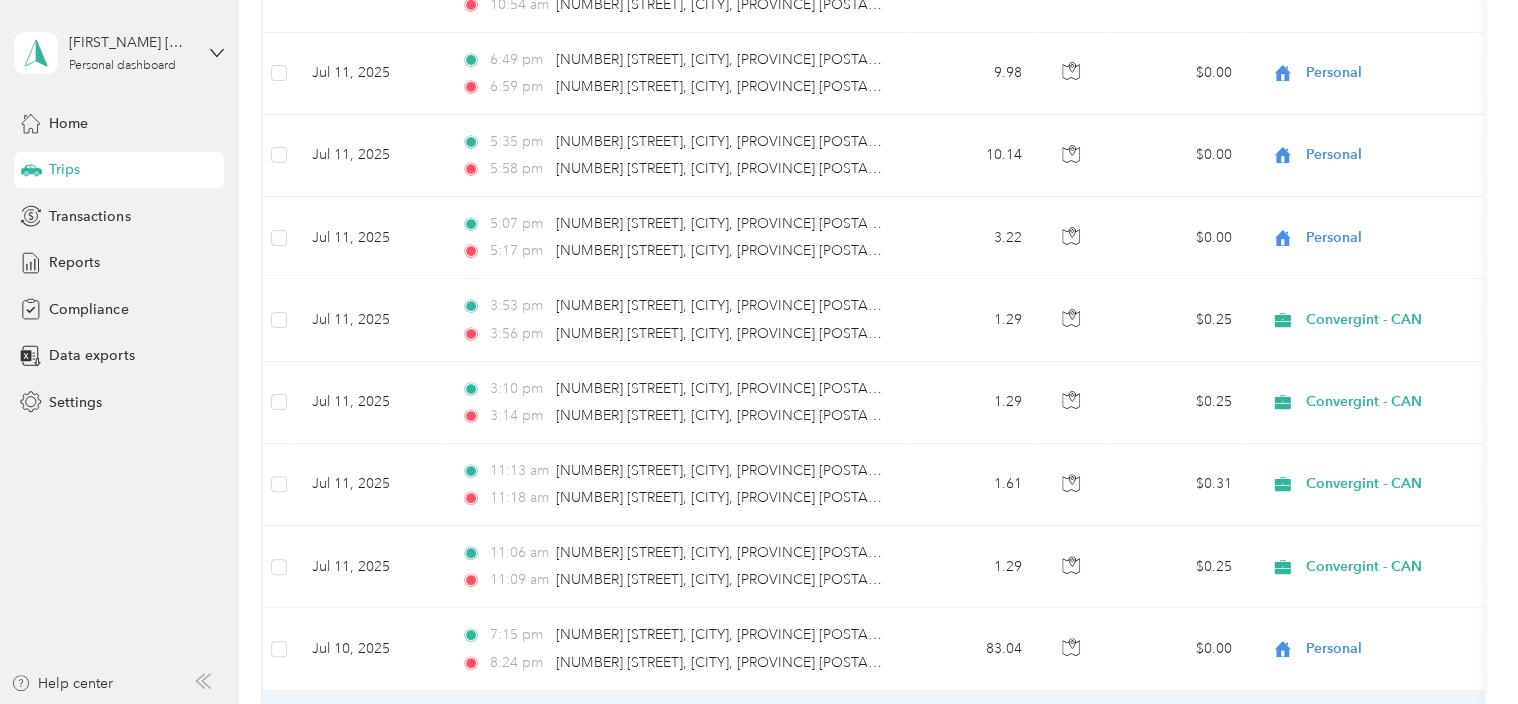 click on "Personal" at bounding box center [1387, 731] 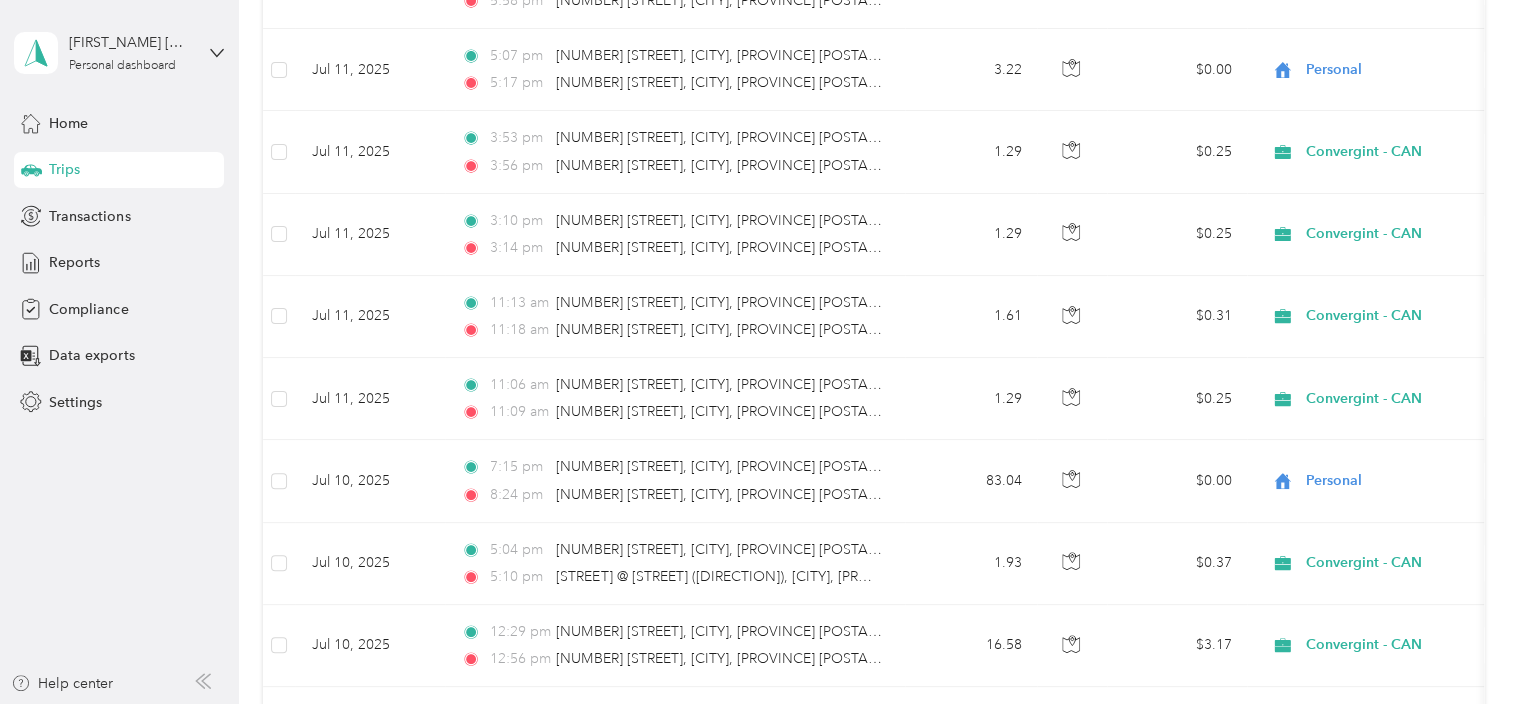 scroll, scrollTop: 7134, scrollLeft: 0, axis: vertical 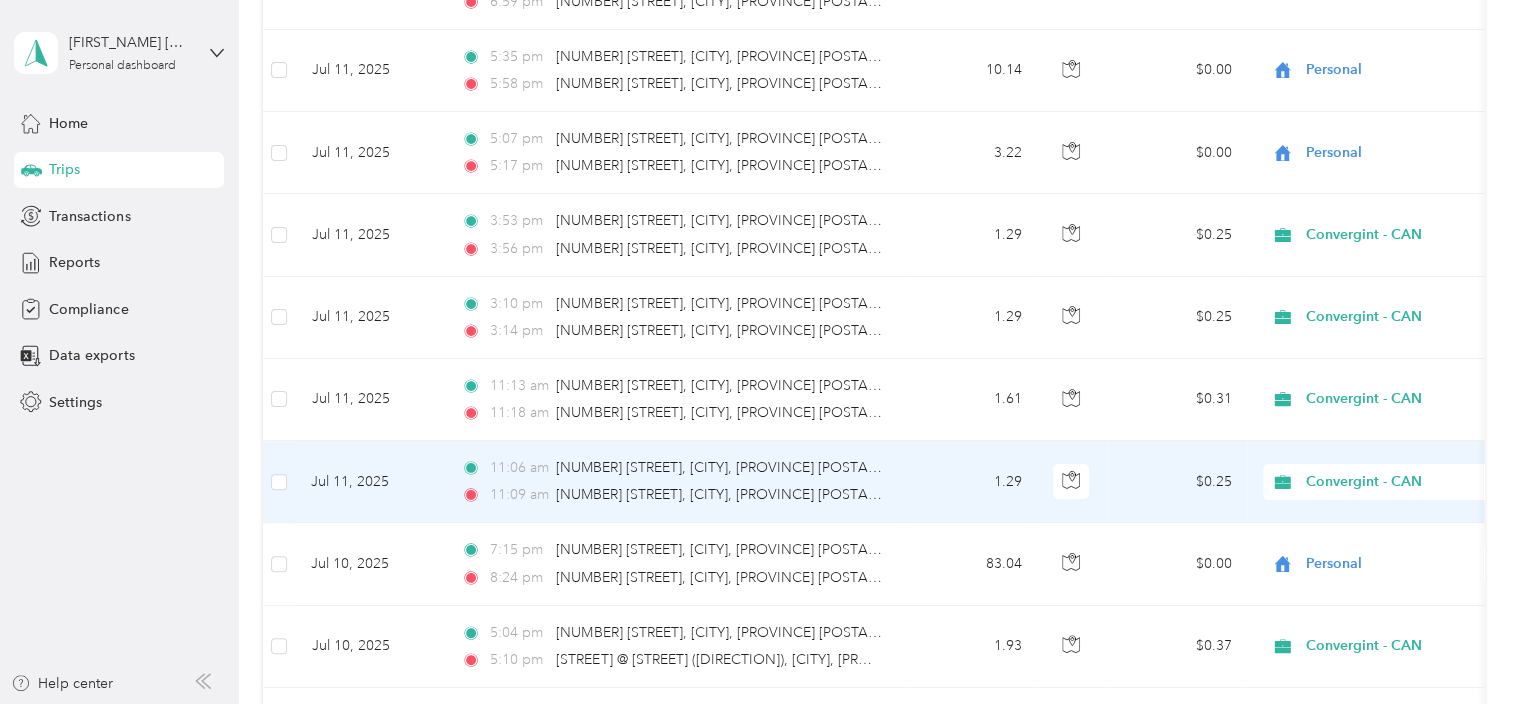 click on "Convergint - CAN" at bounding box center [1397, 482] 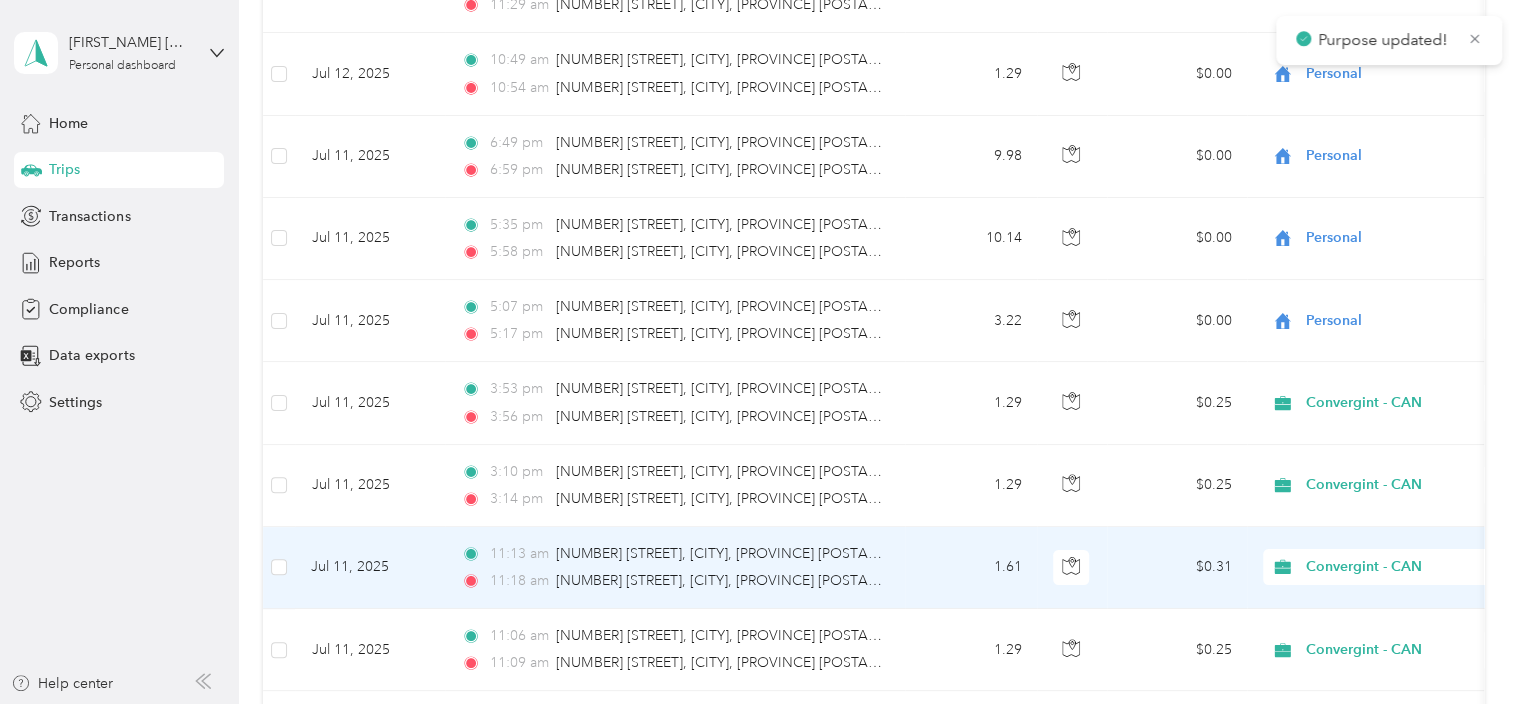 click on "Convergint - CAN" at bounding box center (1397, 567) 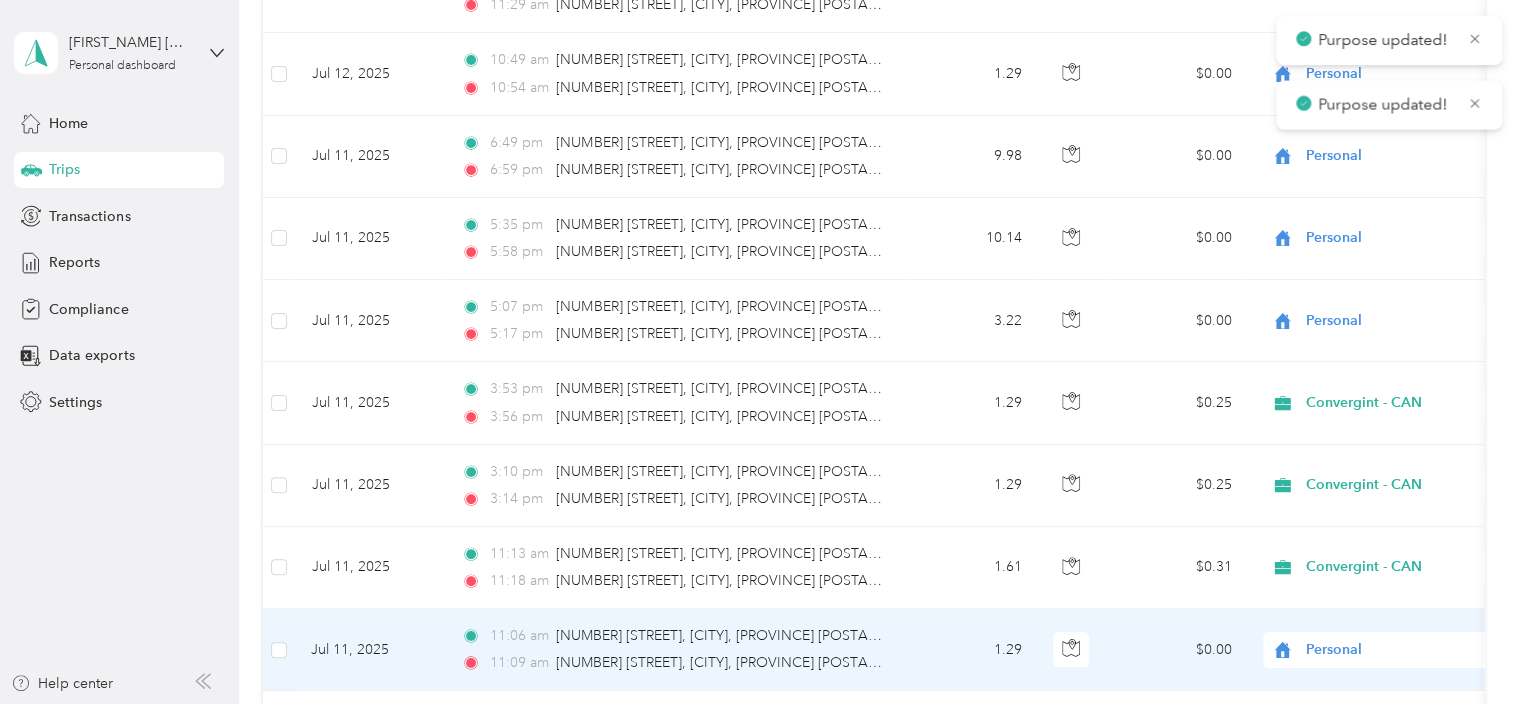 click on "Convergint - CAN" at bounding box center [1397, 485] 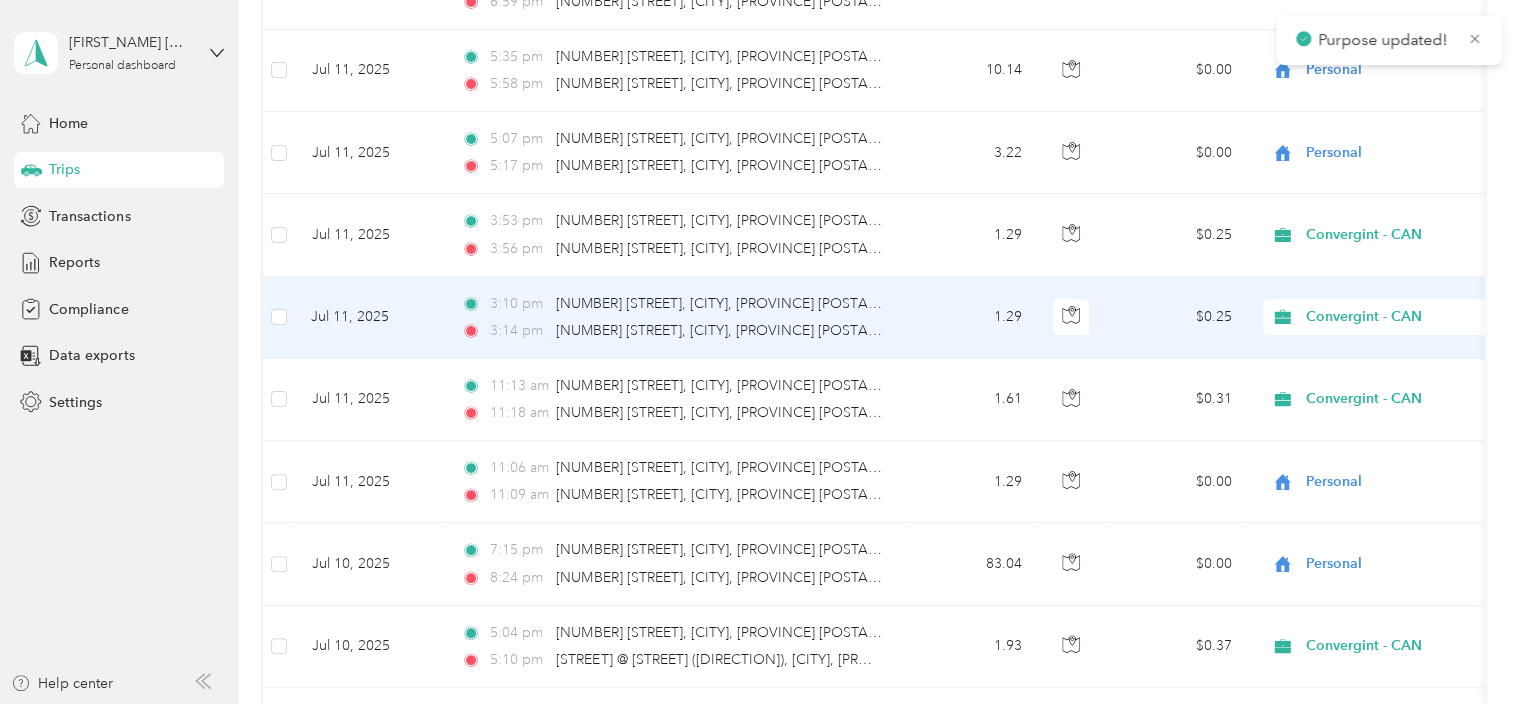 click on "Personal" at bounding box center (1405, 371) 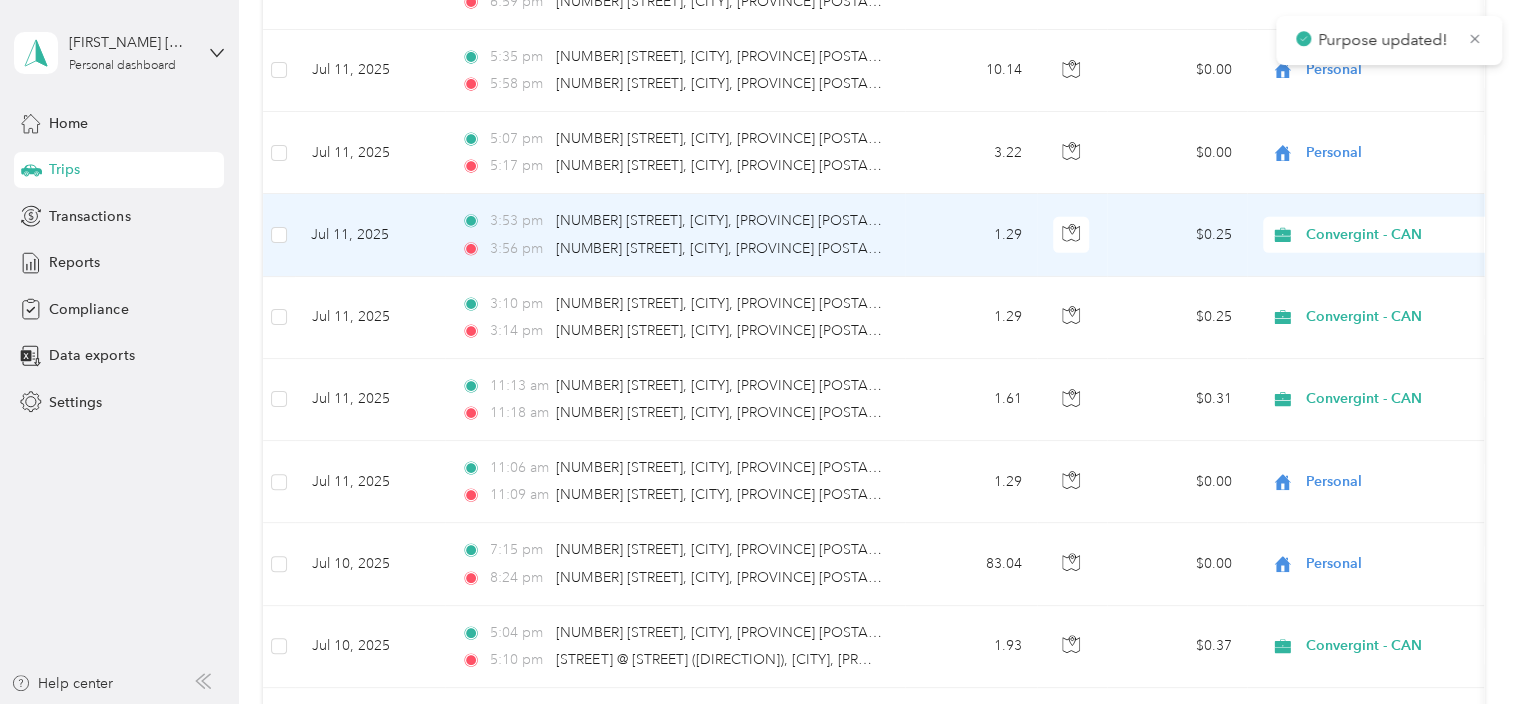 click on "Convergint - CAN" at bounding box center (1397, 235) 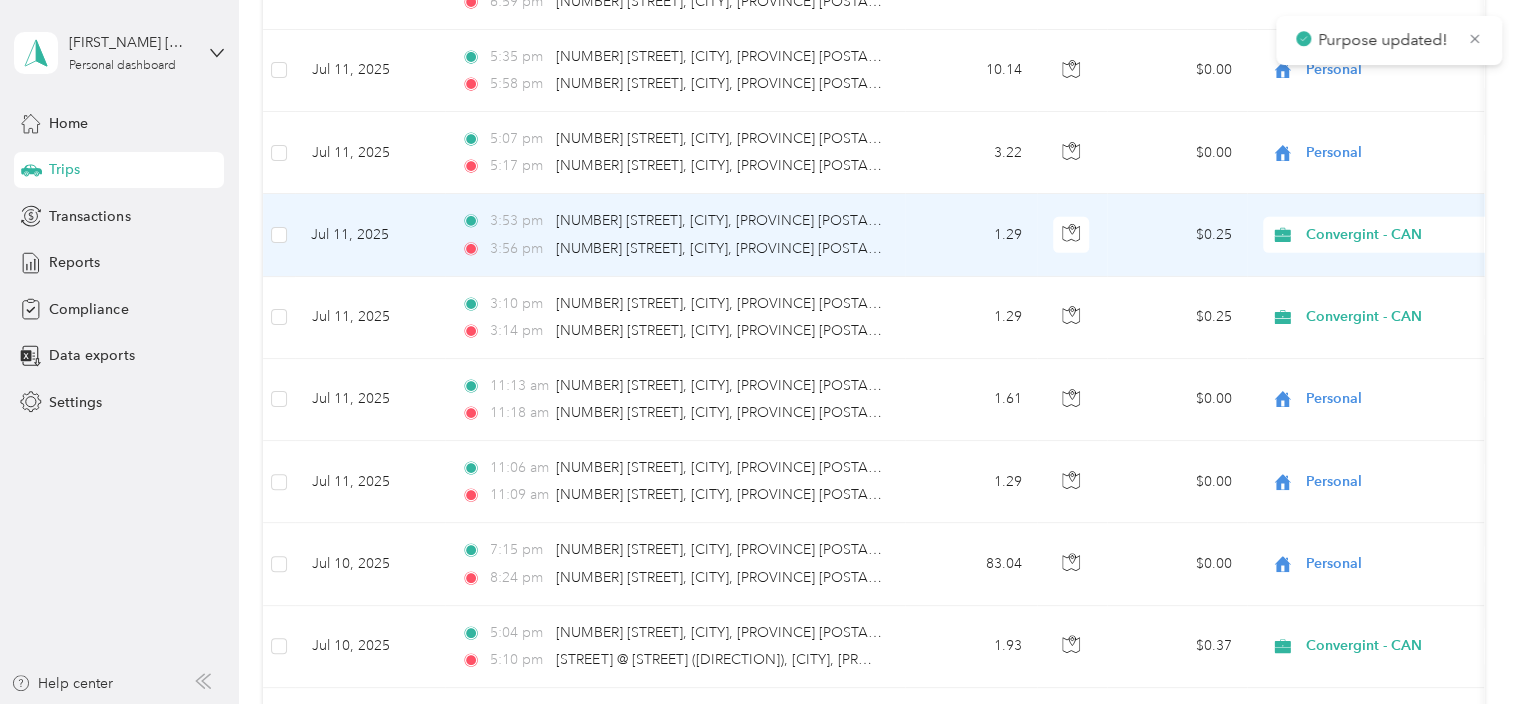 click on "Personal" at bounding box center (1388, 280) 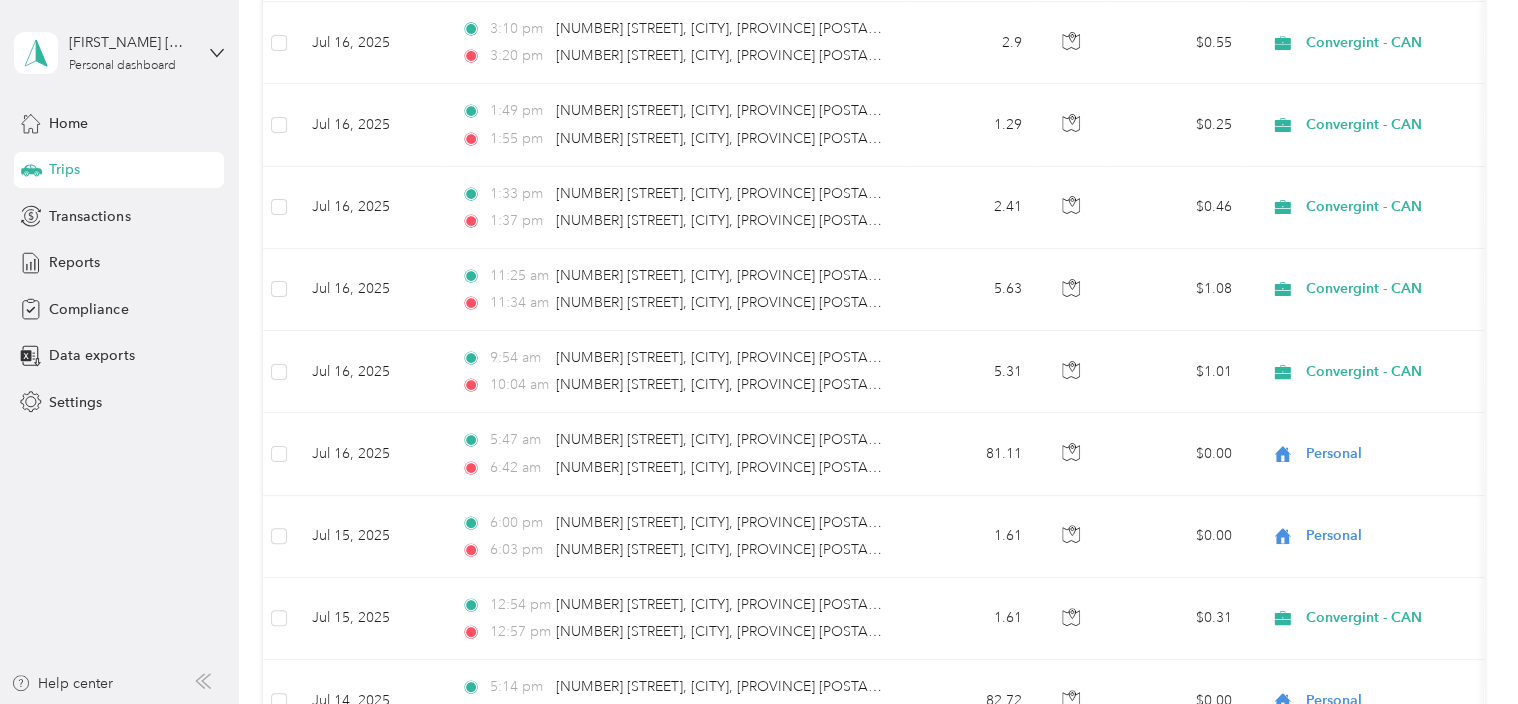 scroll, scrollTop: 6094, scrollLeft: 0, axis: vertical 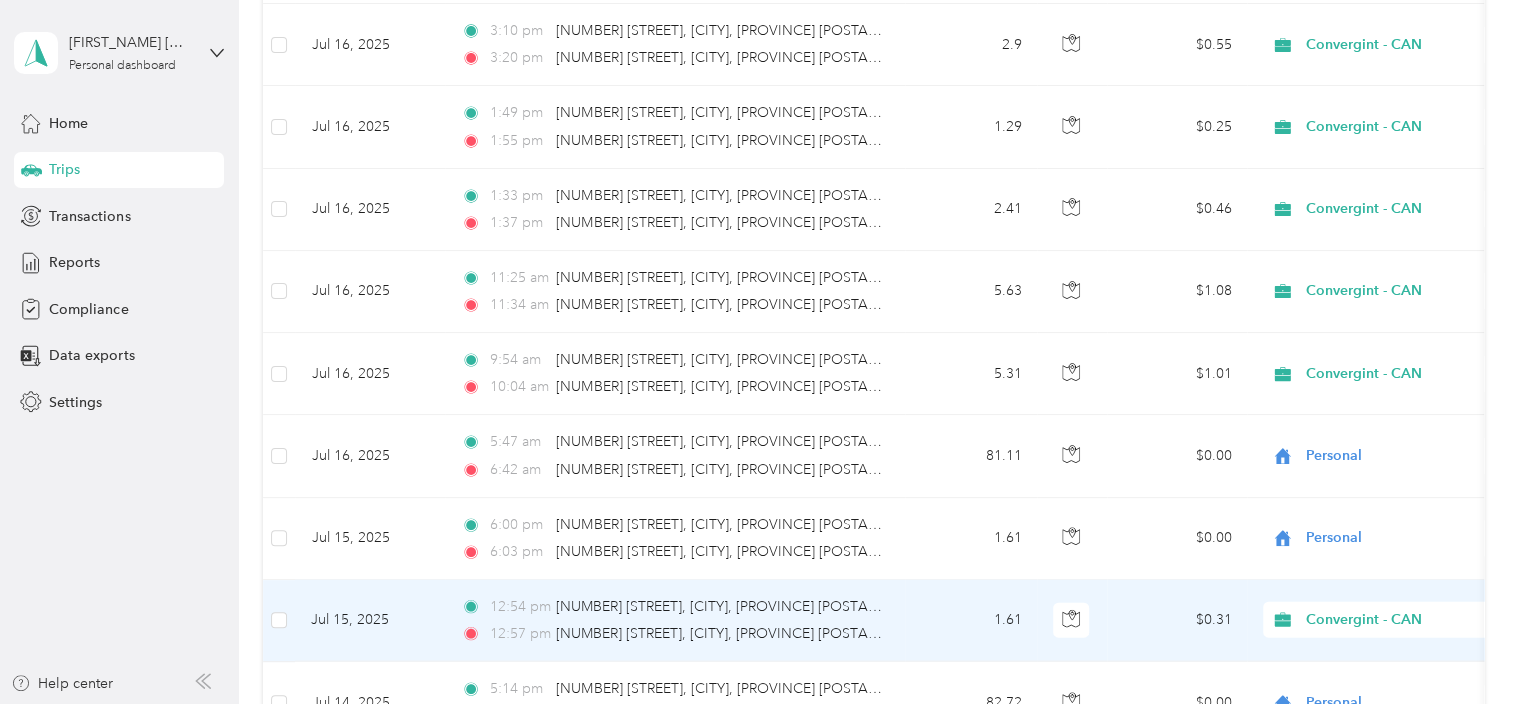click on "Convergint - CAN" at bounding box center (1397, 620) 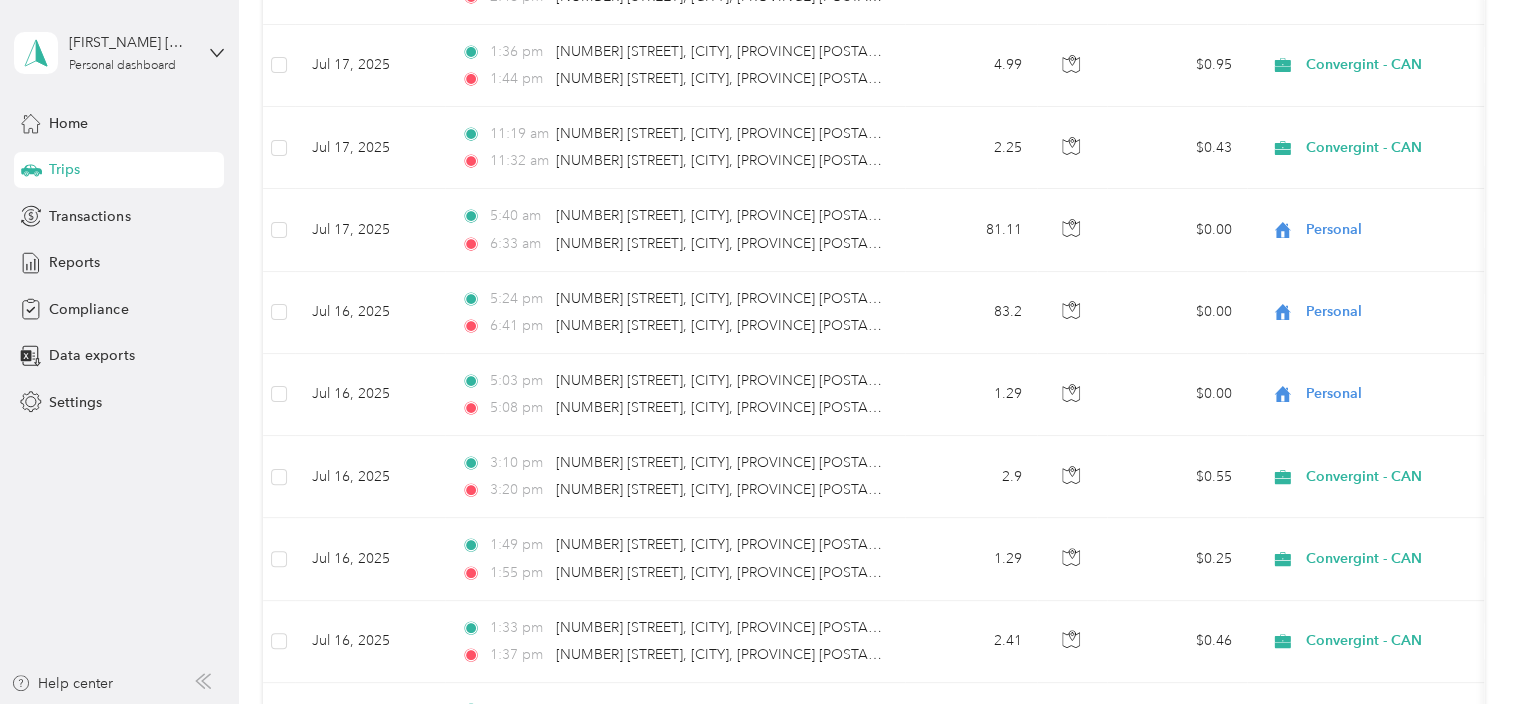 scroll, scrollTop: 5454, scrollLeft: 0, axis: vertical 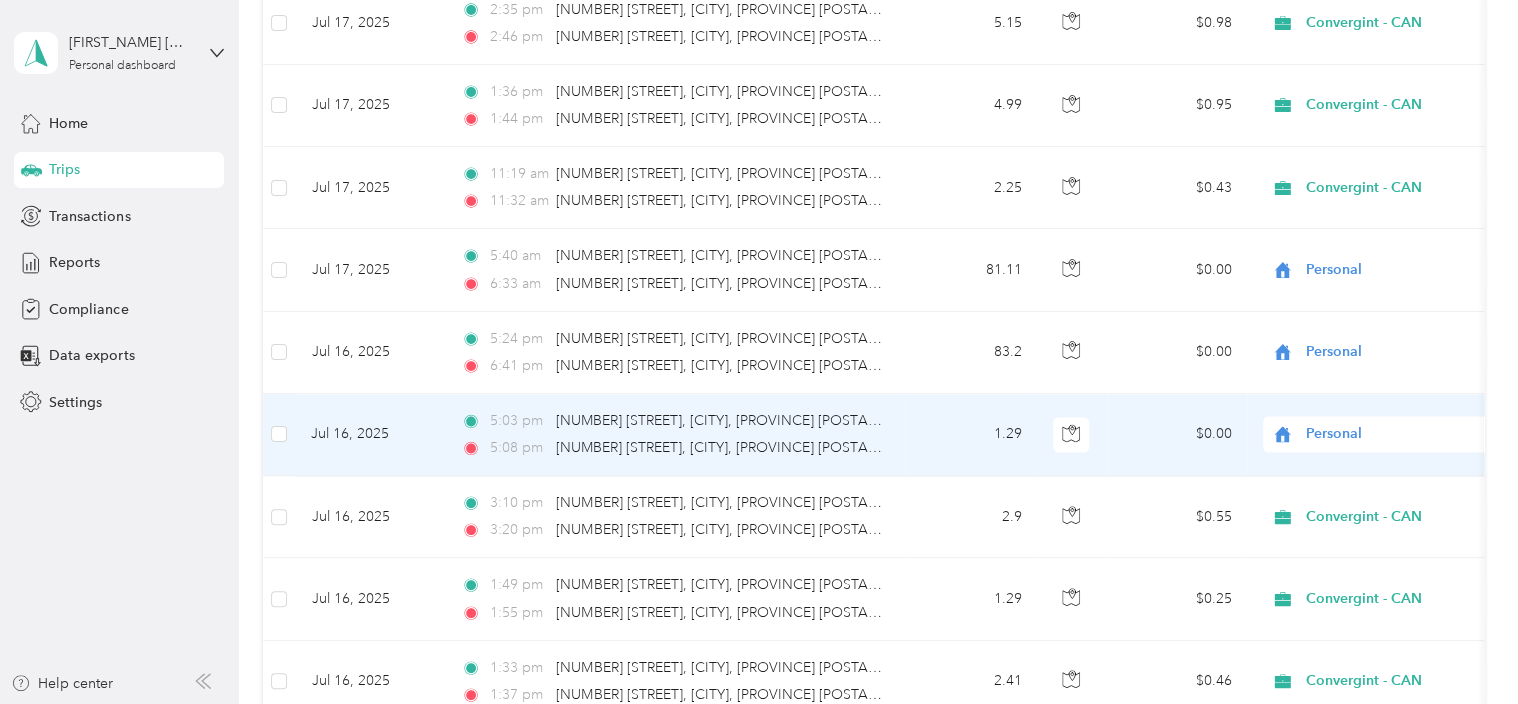 click on "Personal" at bounding box center (1379, 434) 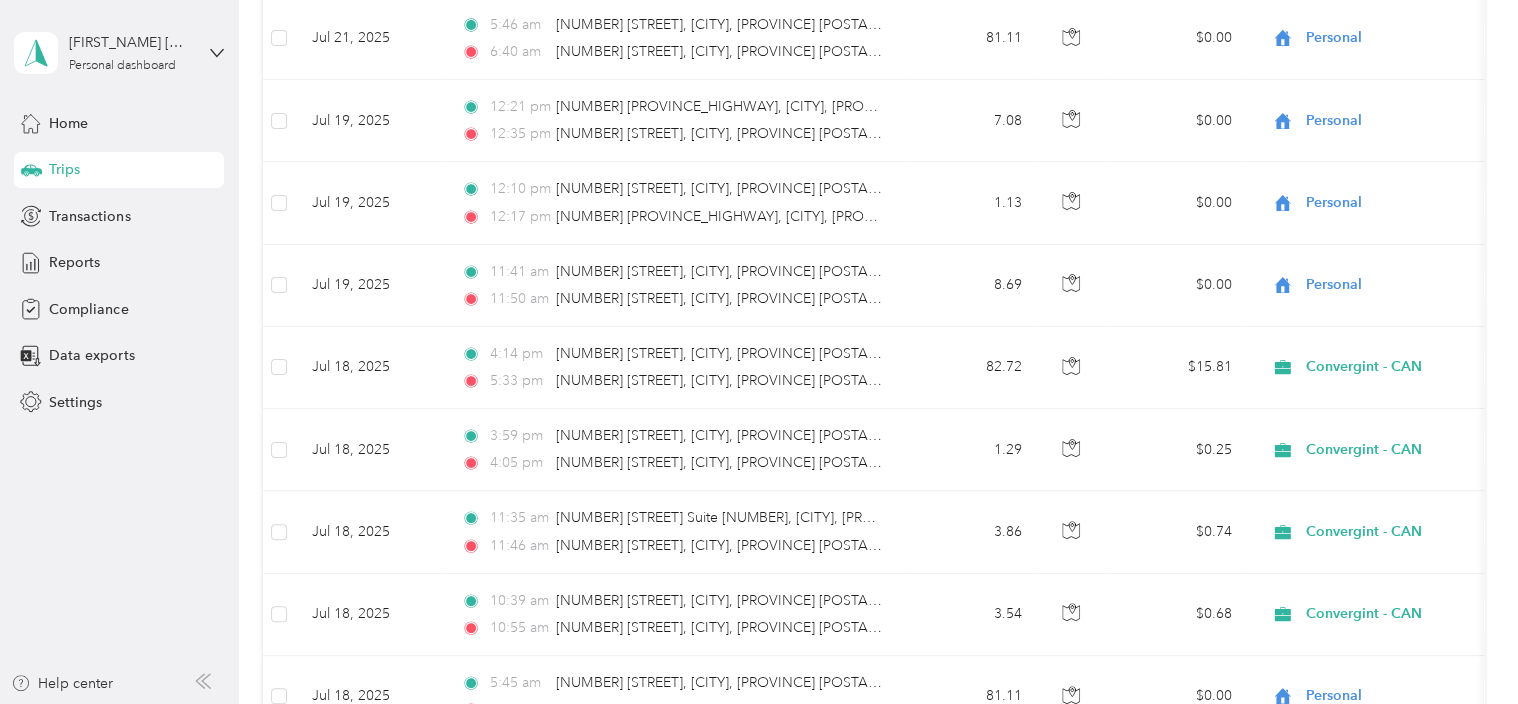 scroll, scrollTop: 4494, scrollLeft: 0, axis: vertical 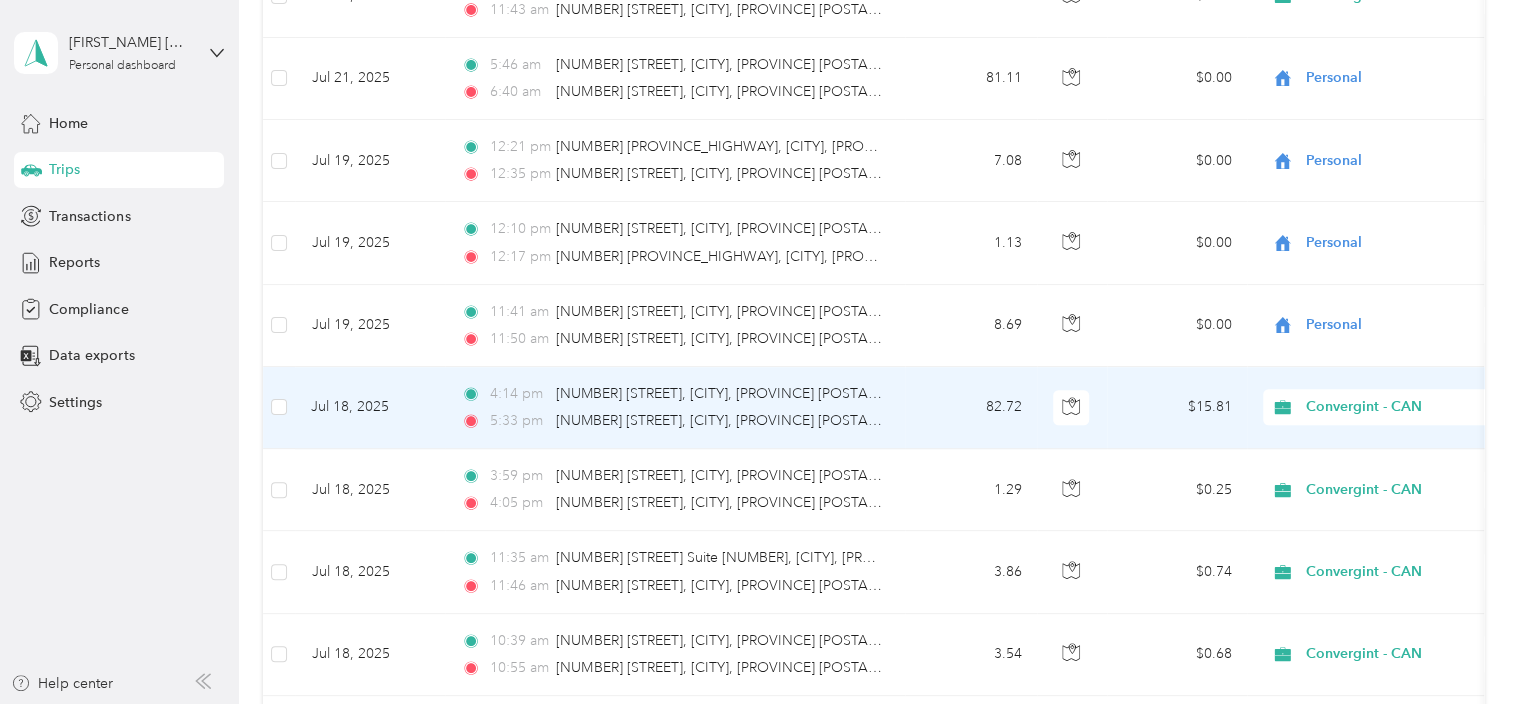 click on "Convergint - CAN" at bounding box center (1397, 407) 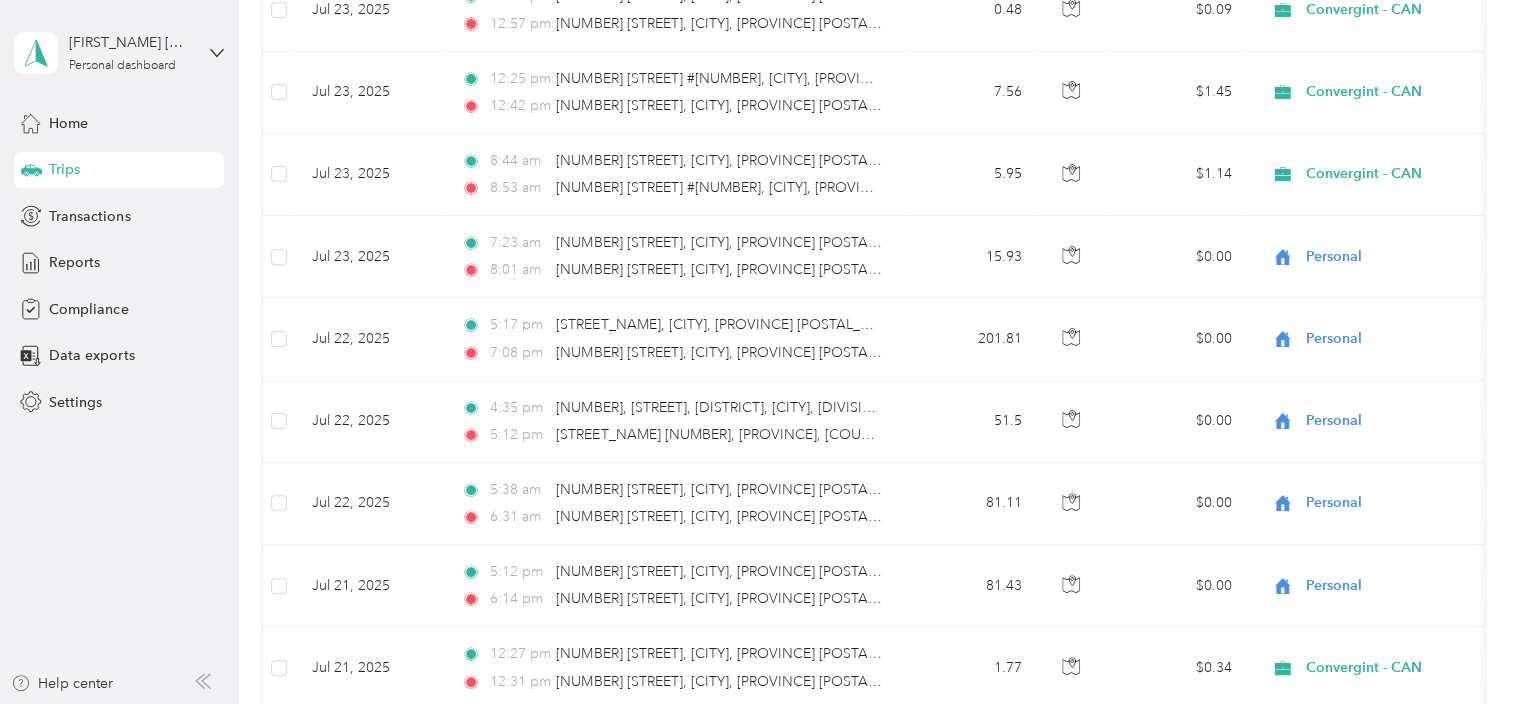scroll, scrollTop: 3734, scrollLeft: 0, axis: vertical 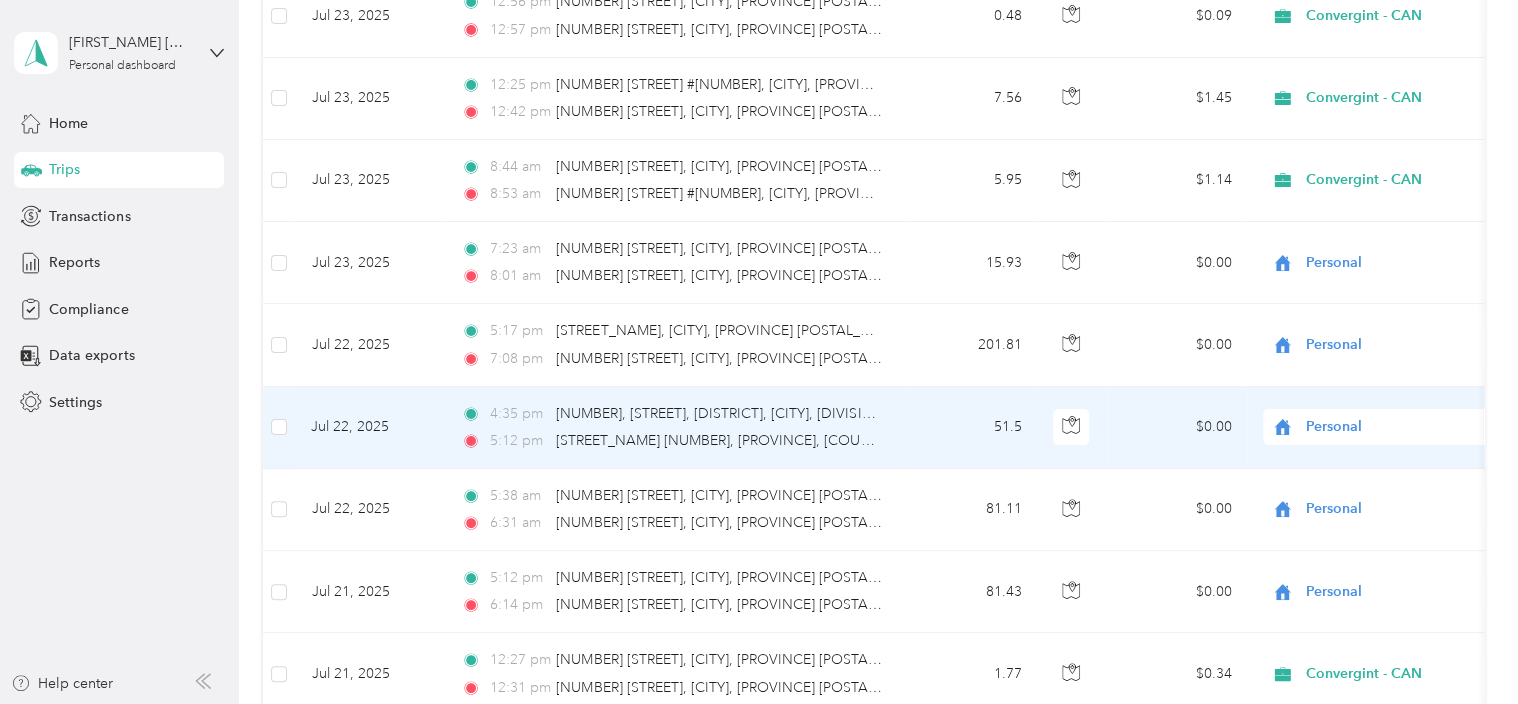 click on "Personal" at bounding box center (1397, 427) 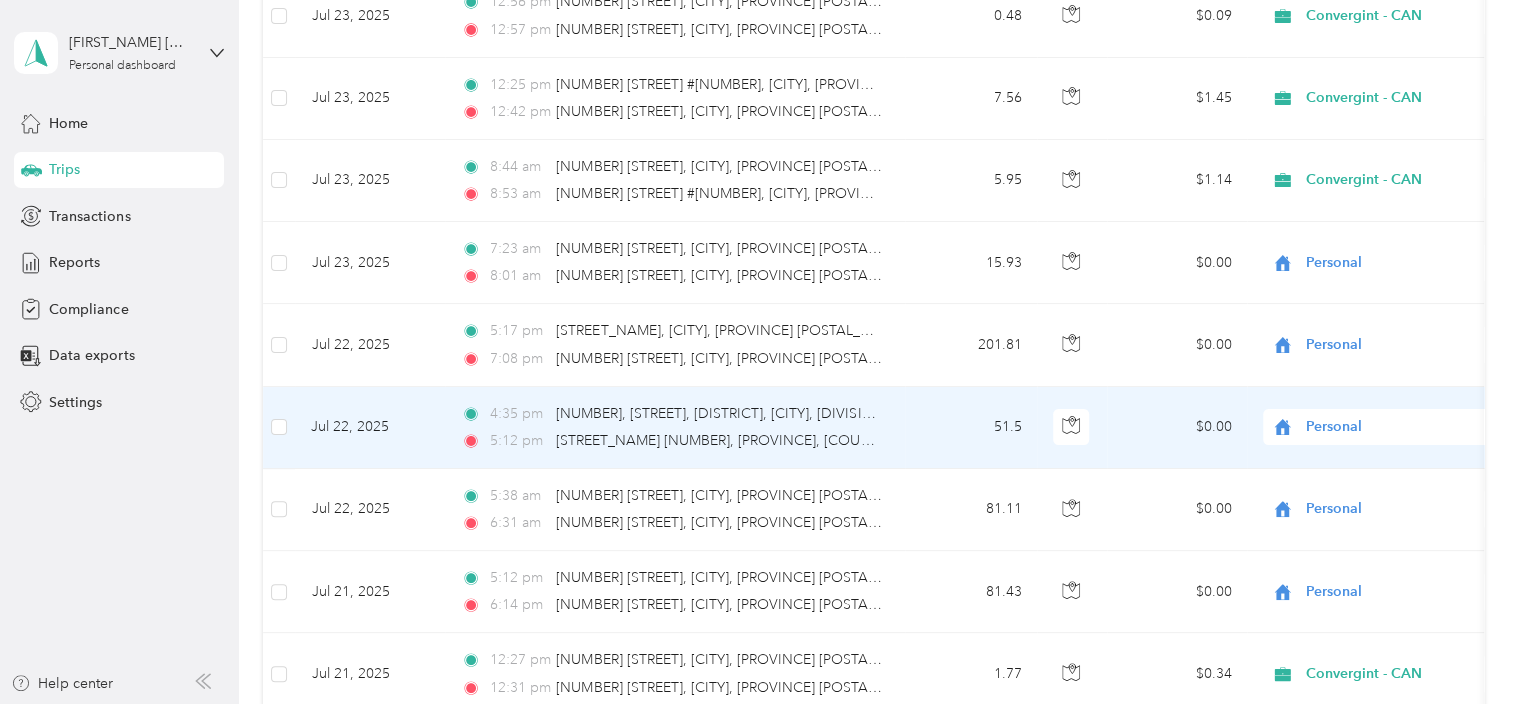 click on "Convergint - CAN" at bounding box center [1405, 452] 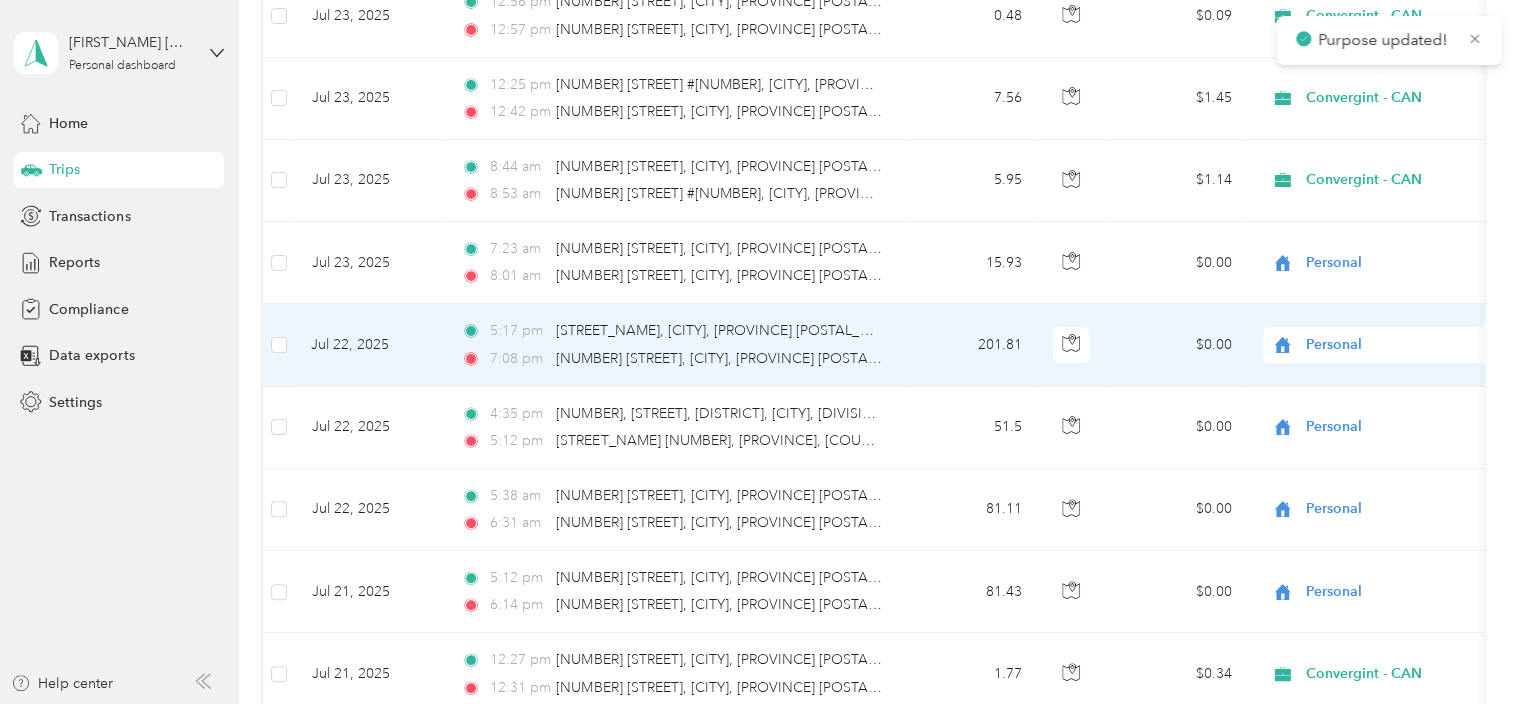 click on "Personal" at bounding box center (1397, 345) 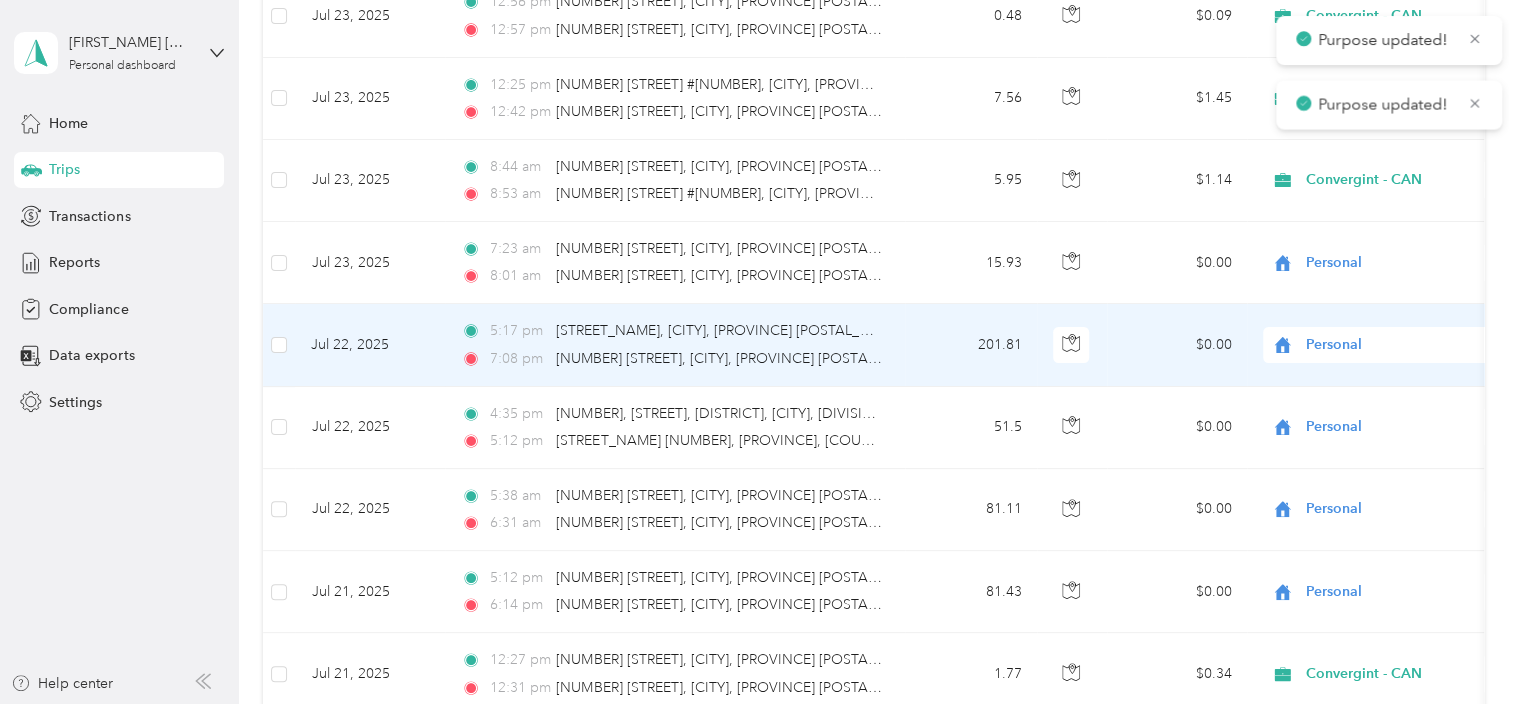 click on "Personal" at bounding box center [1397, 263] 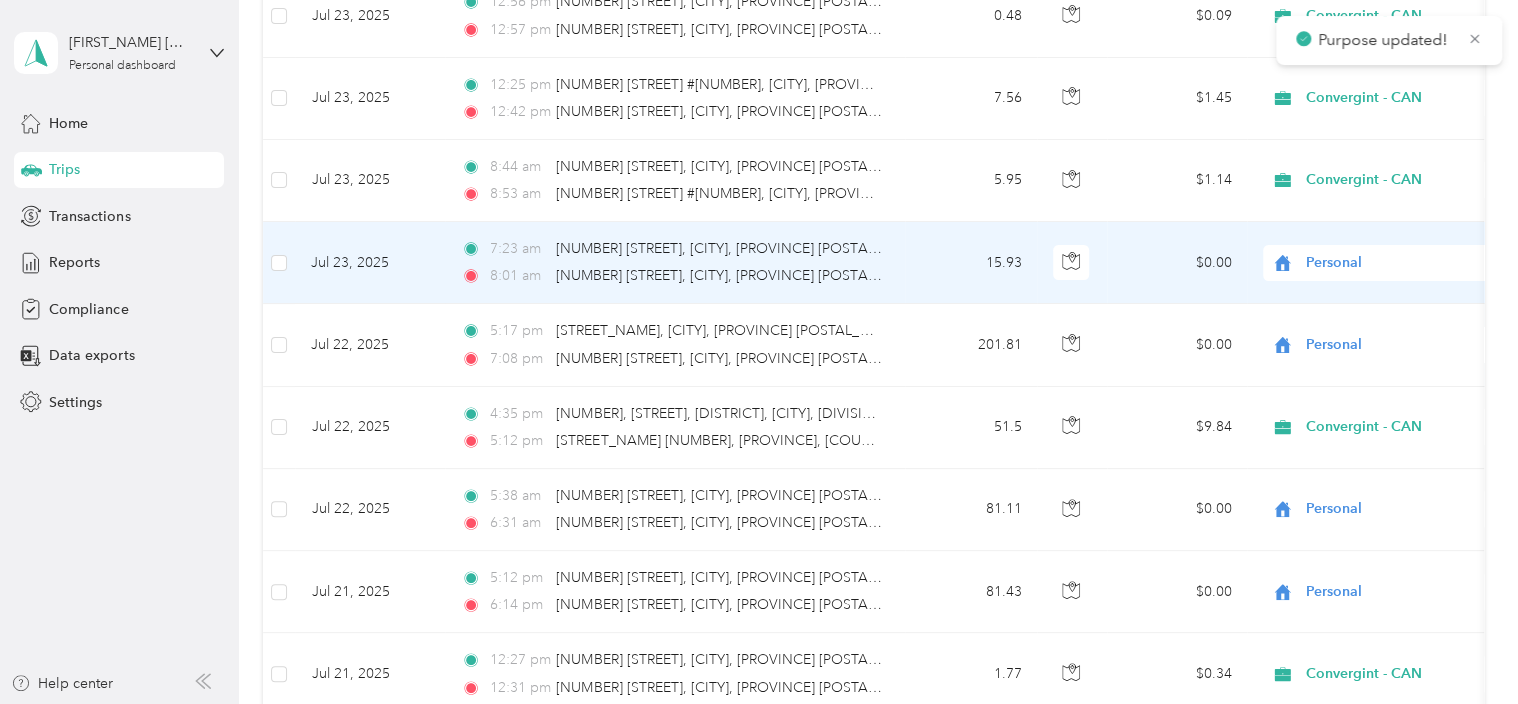 click on "Convergint - CAN" at bounding box center [1388, 290] 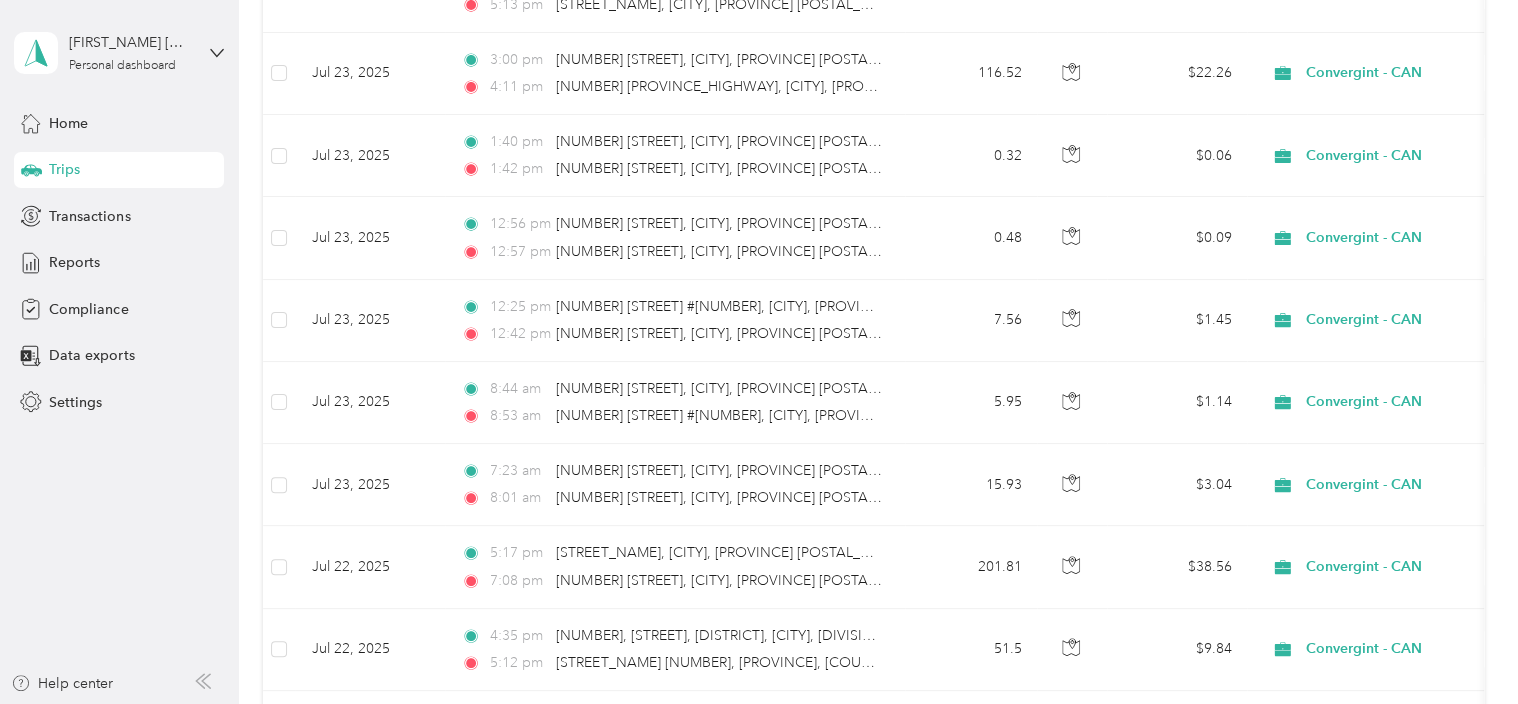 scroll, scrollTop: 3485, scrollLeft: 0, axis: vertical 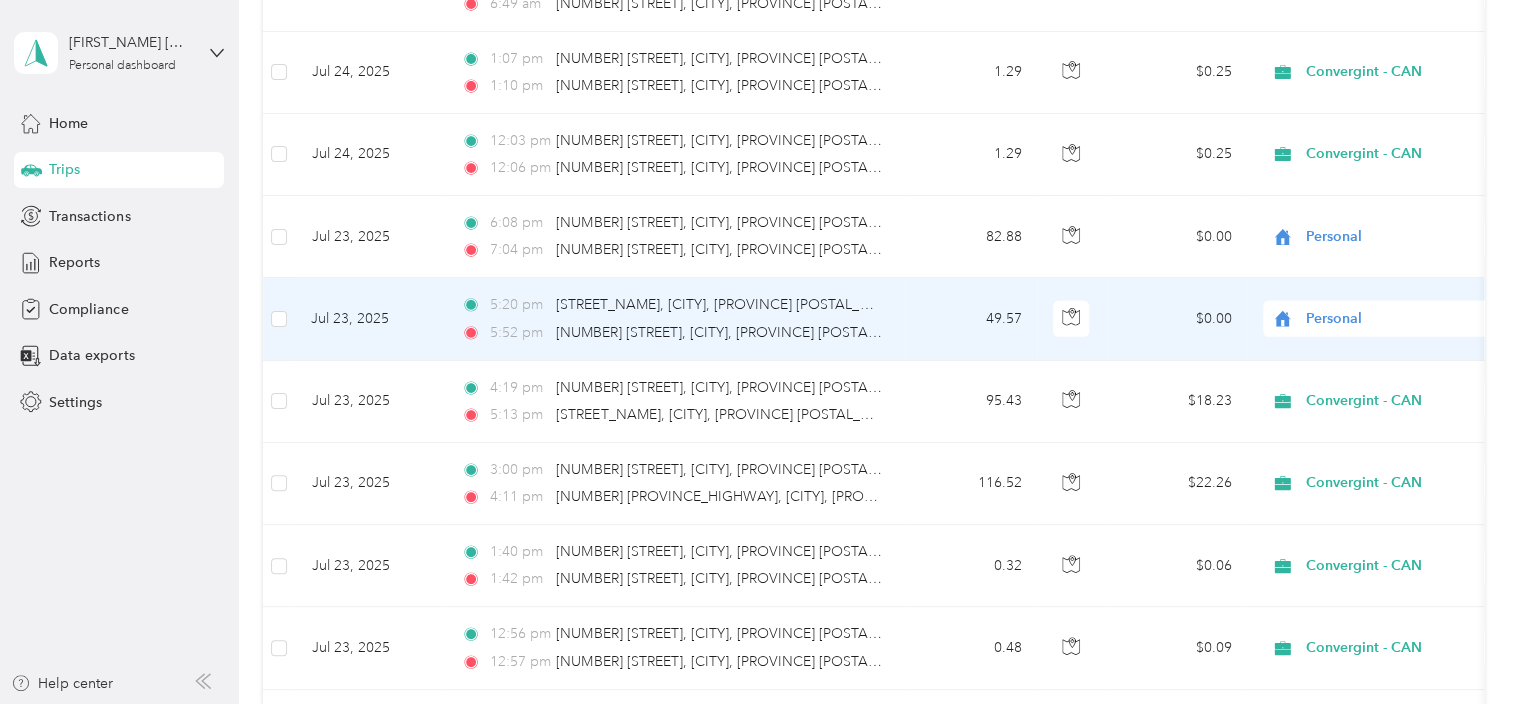 click on "Personal" at bounding box center [1397, 319] 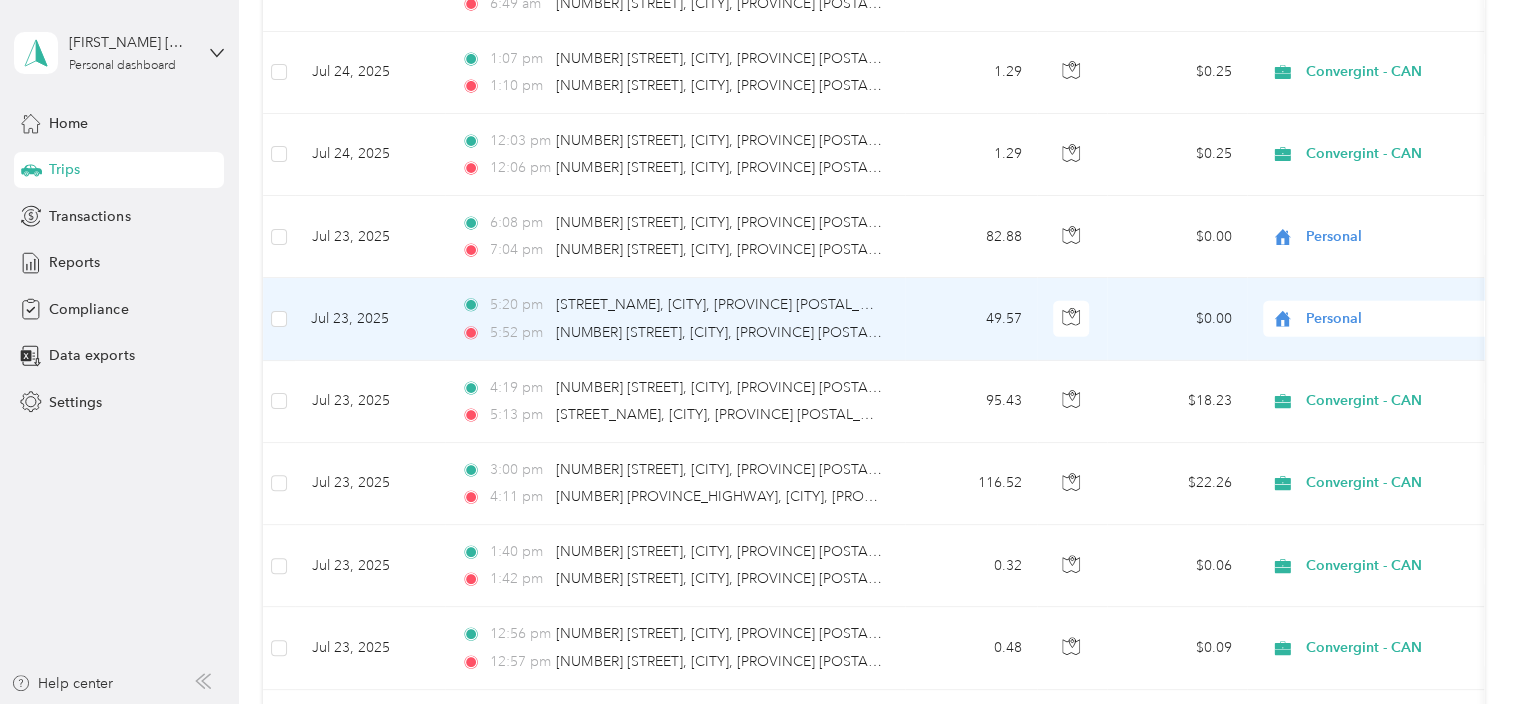 click on "Convergint - CAN" at bounding box center (1405, 347) 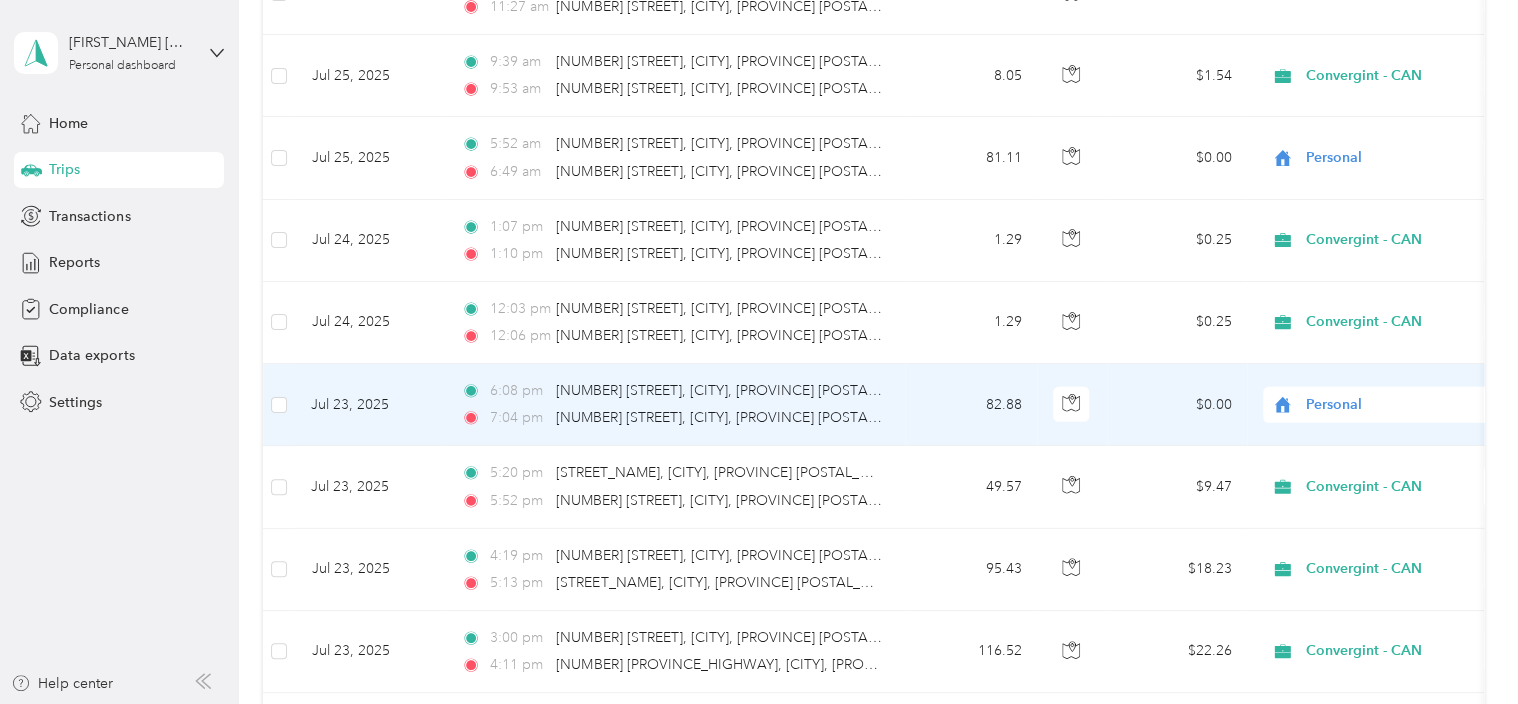 click on "Personal" at bounding box center [1397, 405] 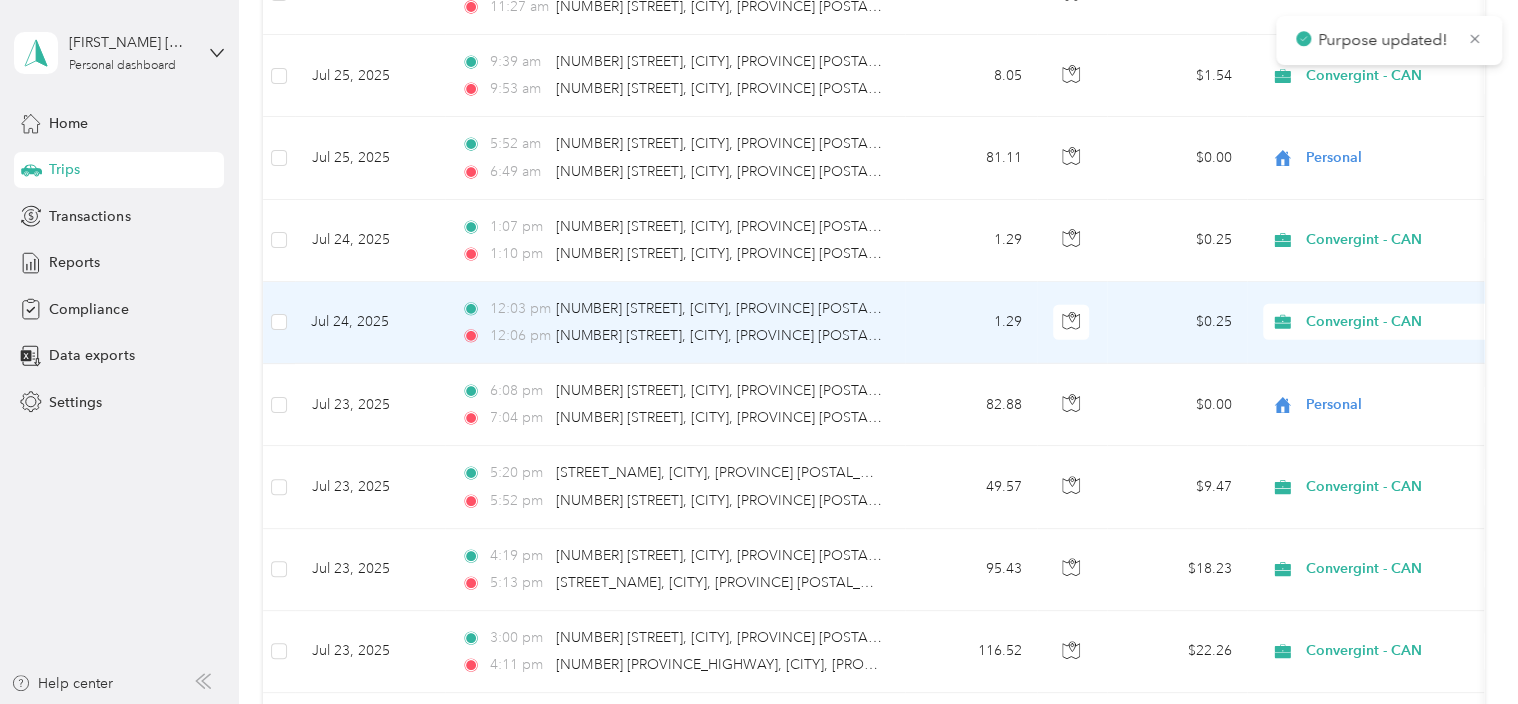 click on "Convergint - CAN" at bounding box center [1379, 322] 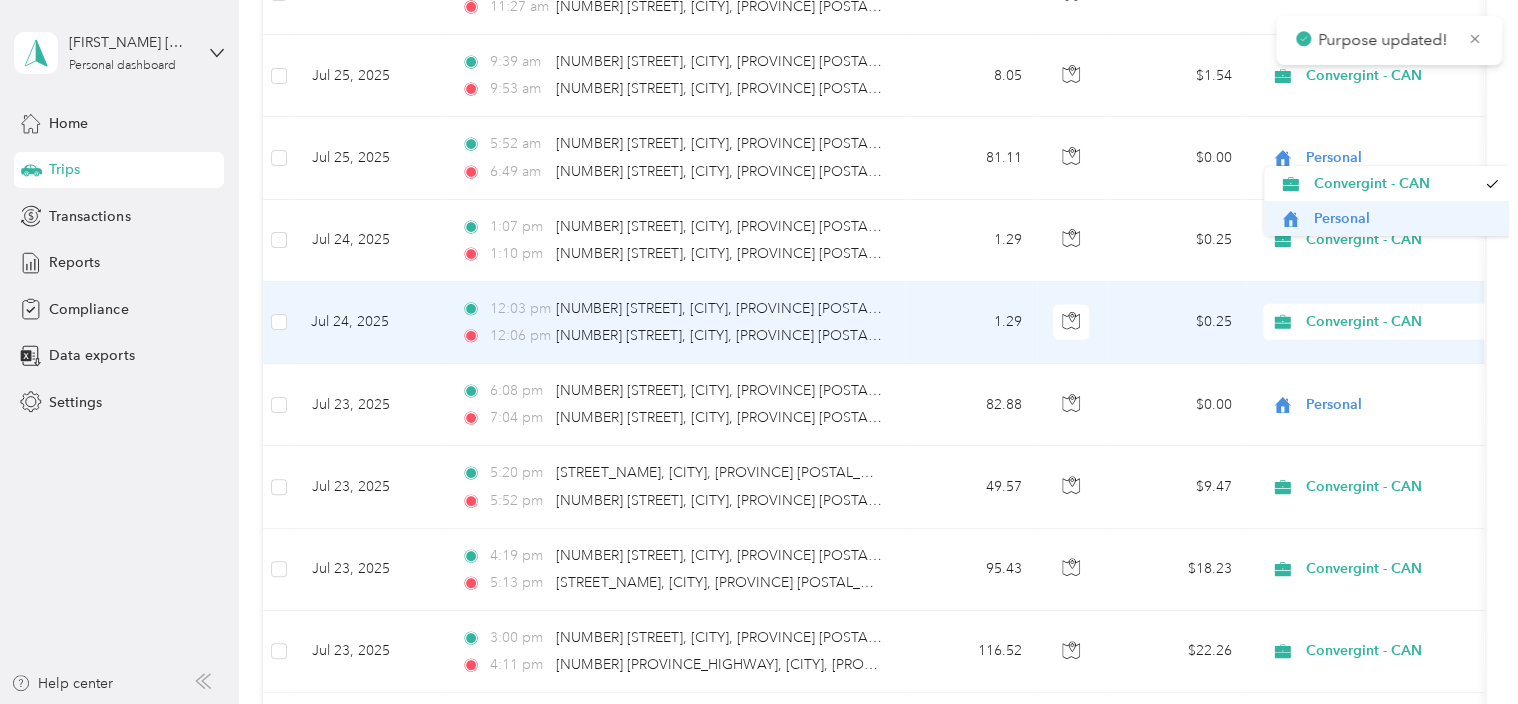 click on "Personal" at bounding box center [1405, 218] 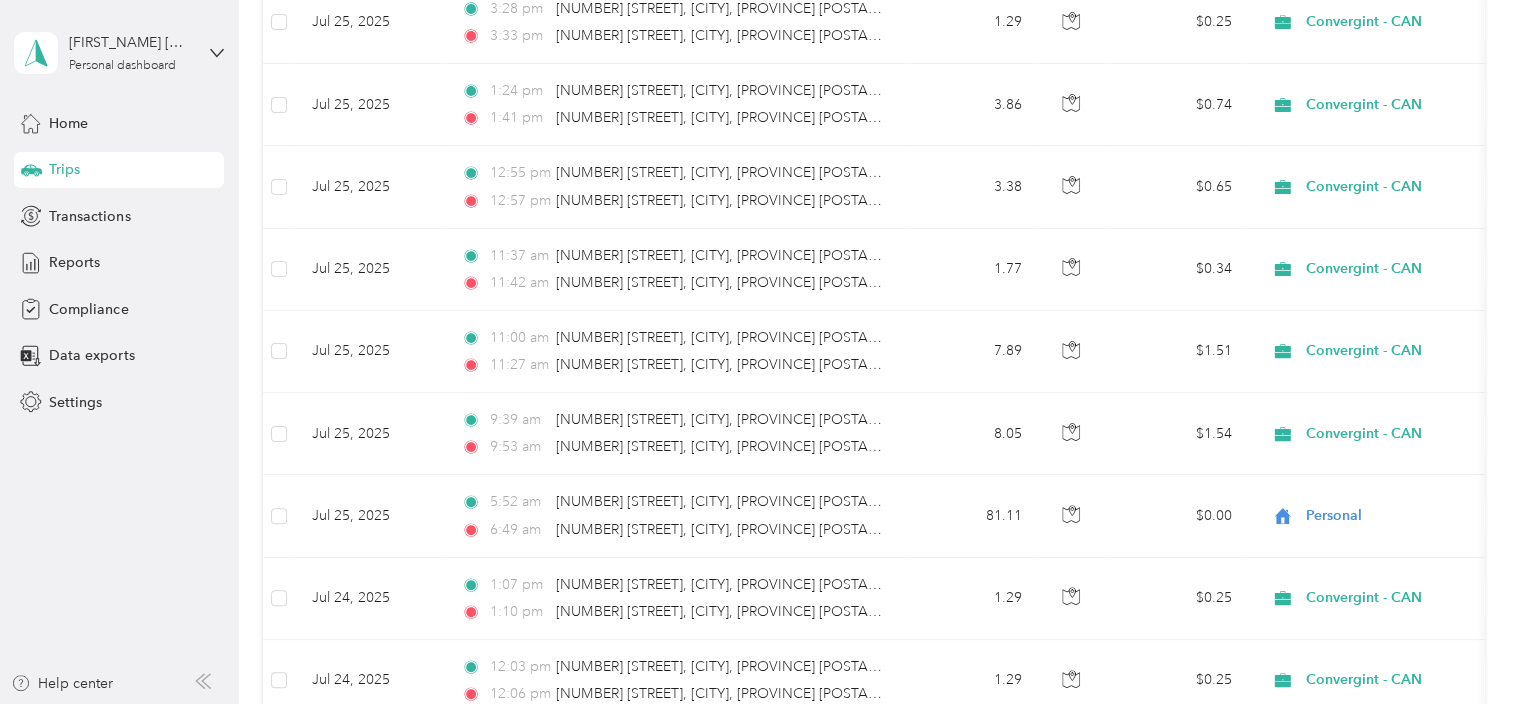 scroll, scrollTop: 2549, scrollLeft: 0, axis: vertical 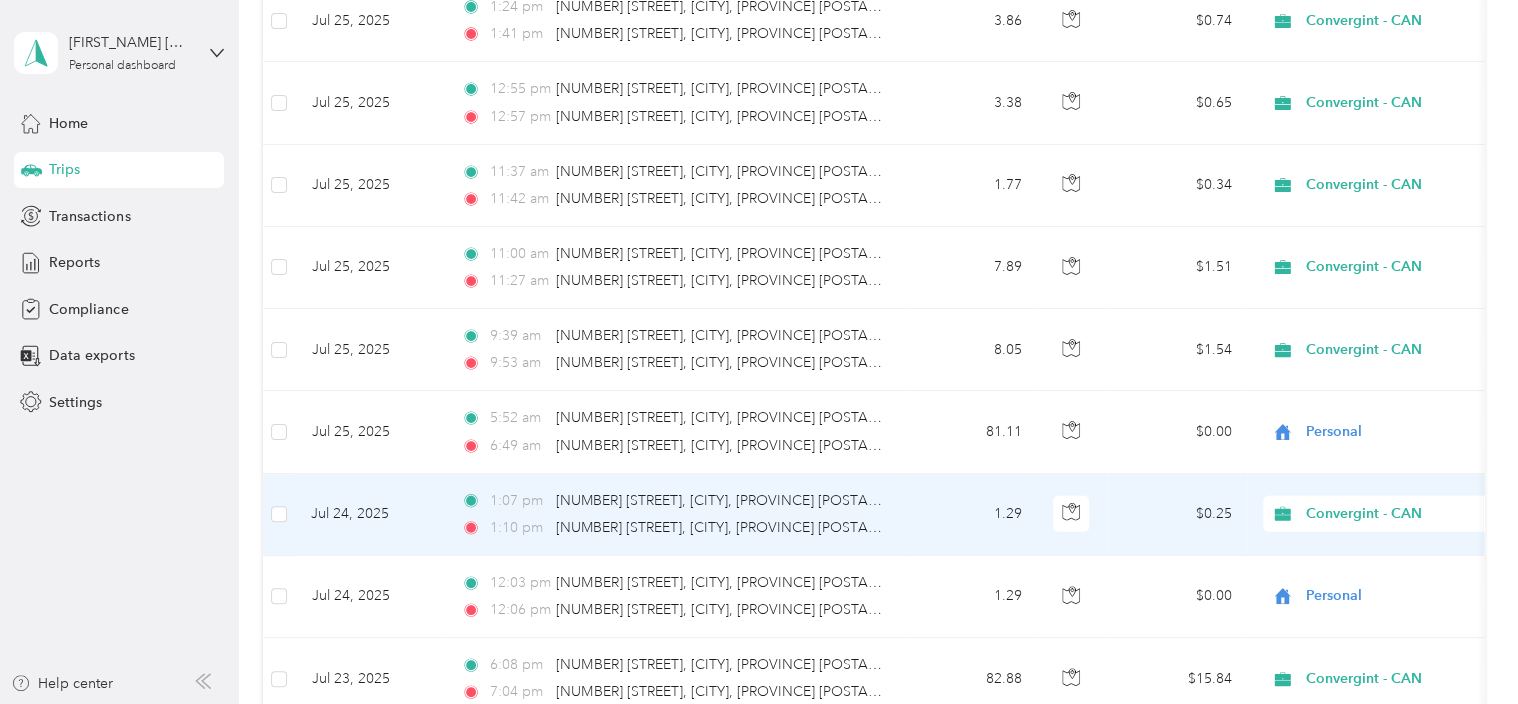 click on "Convergint - CAN" at bounding box center (1397, 514) 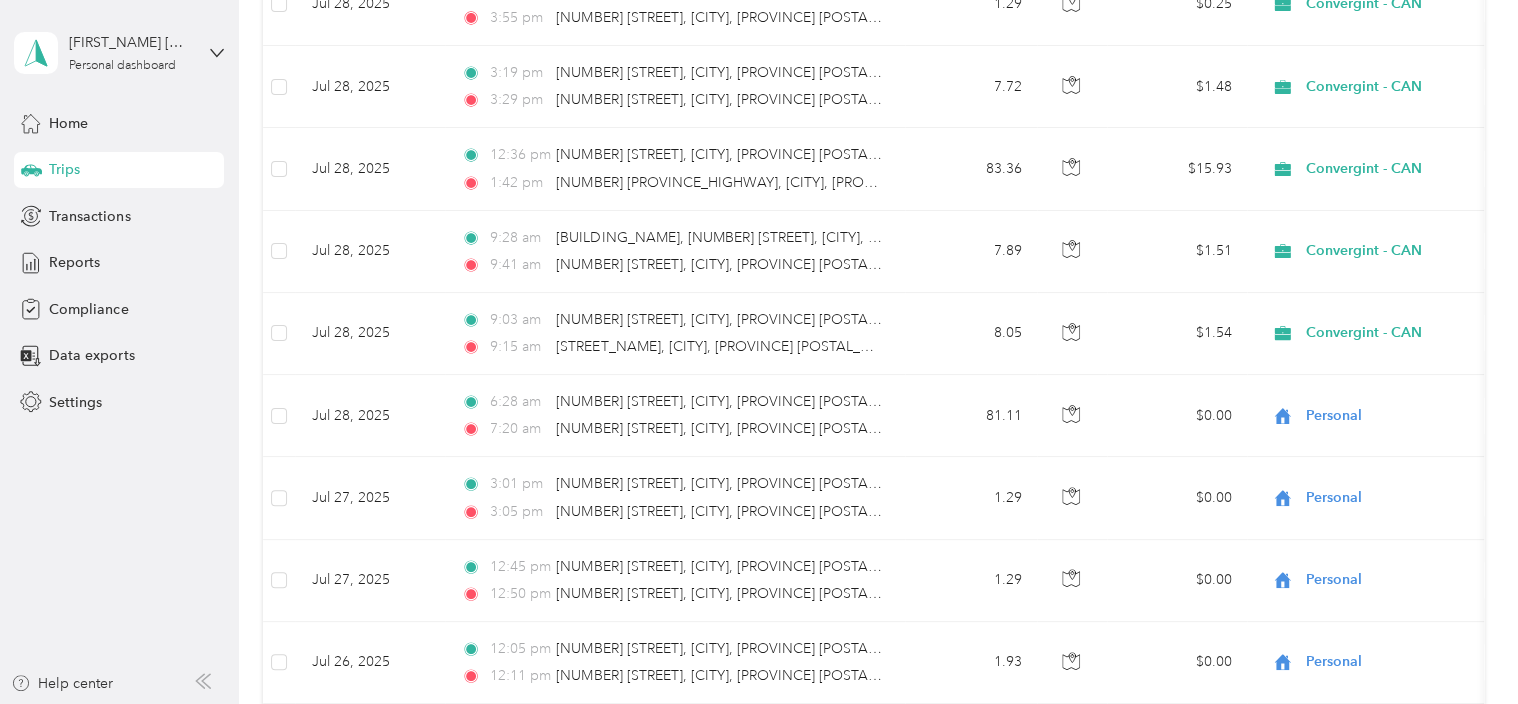 scroll, scrollTop: 1567, scrollLeft: 0, axis: vertical 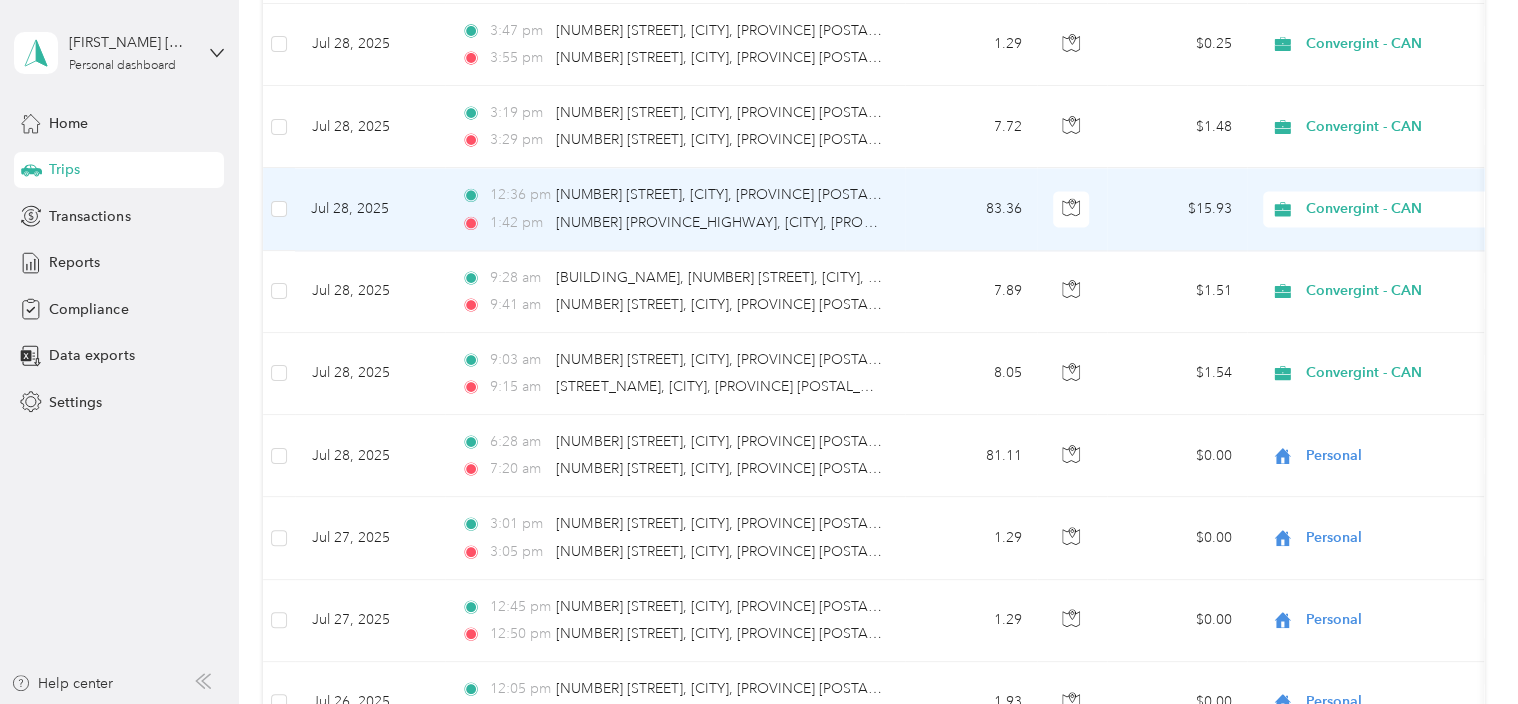 click on "Convergint - CAN" at bounding box center [1397, 209] 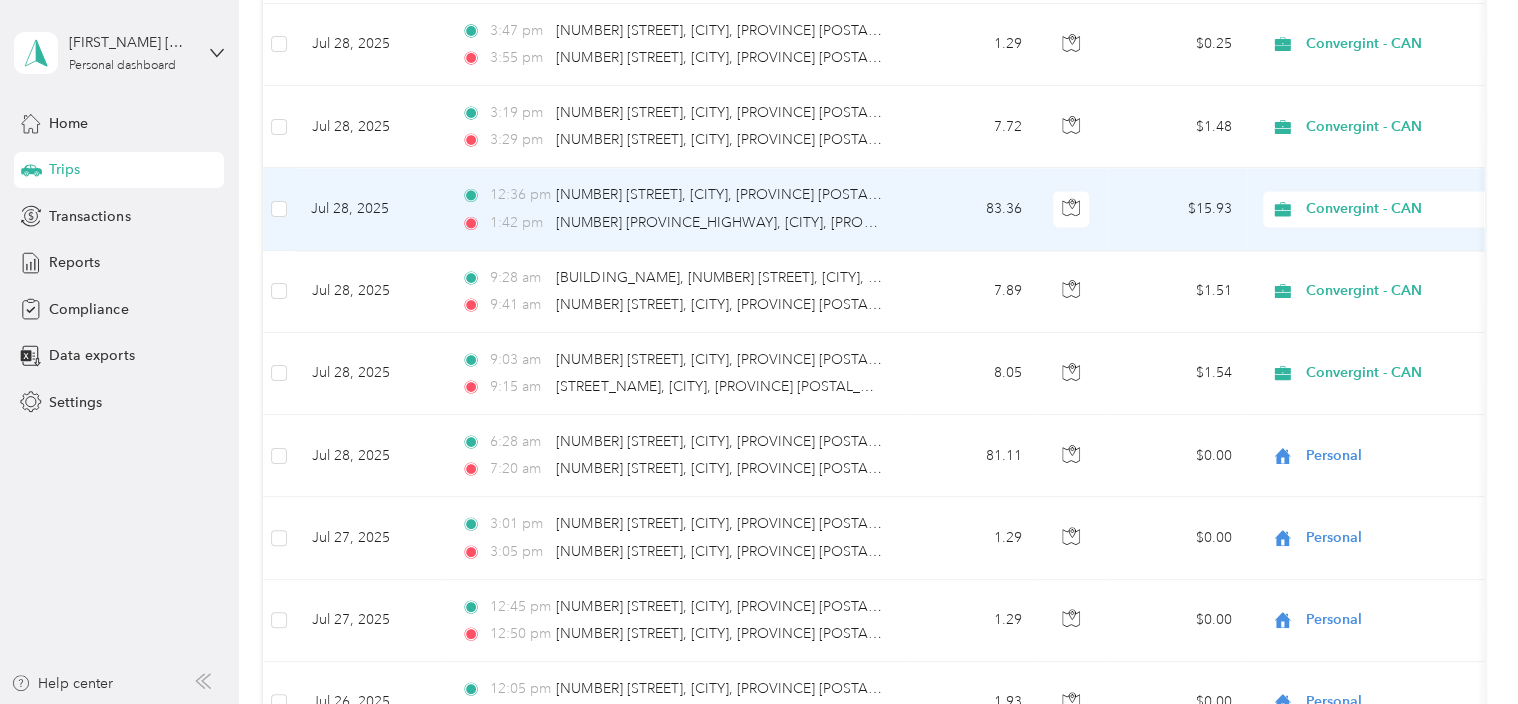 click on "Personal" at bounding box center (1405, 277) 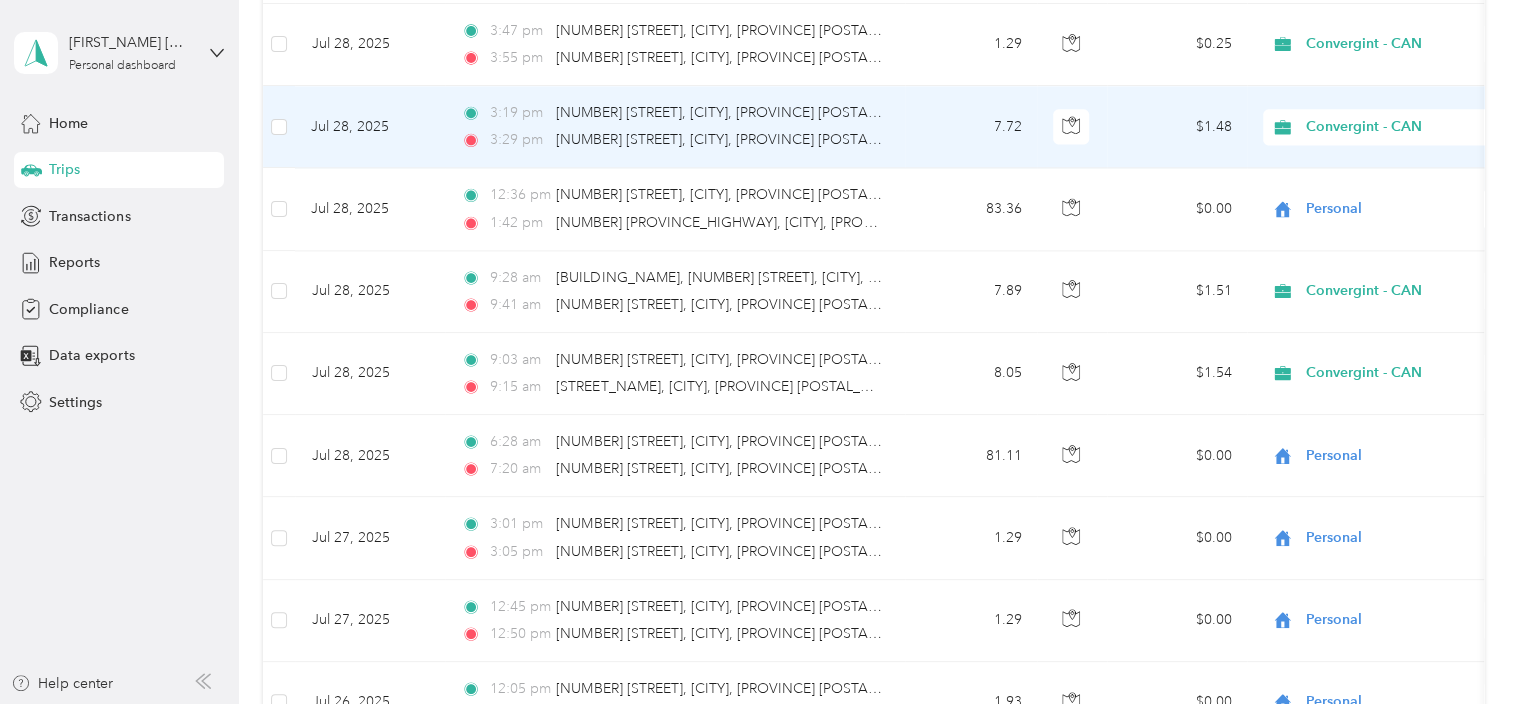 click on "Convergint - CAN" at bounding box center [1397, 127] 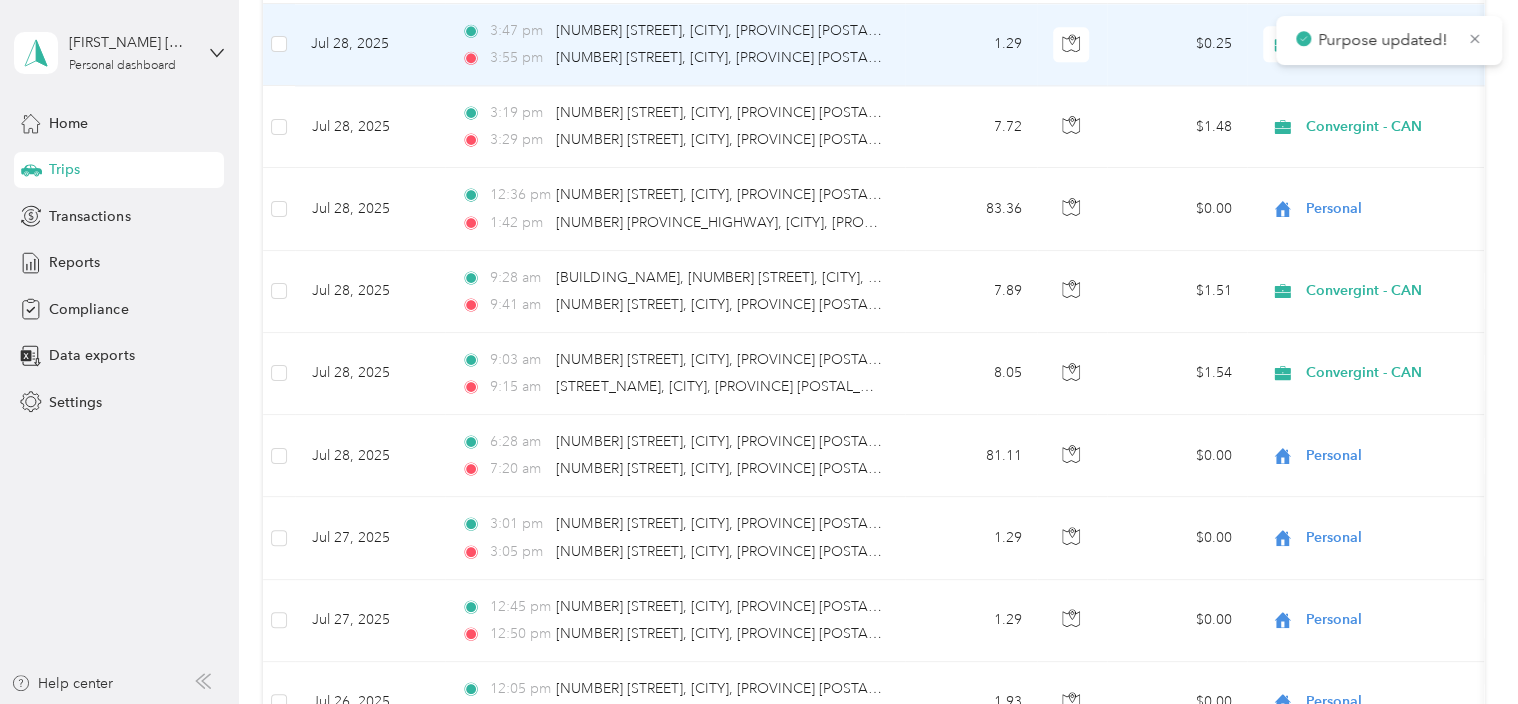 click on "Convergint - CAN" at bounding box center [1387, 45] 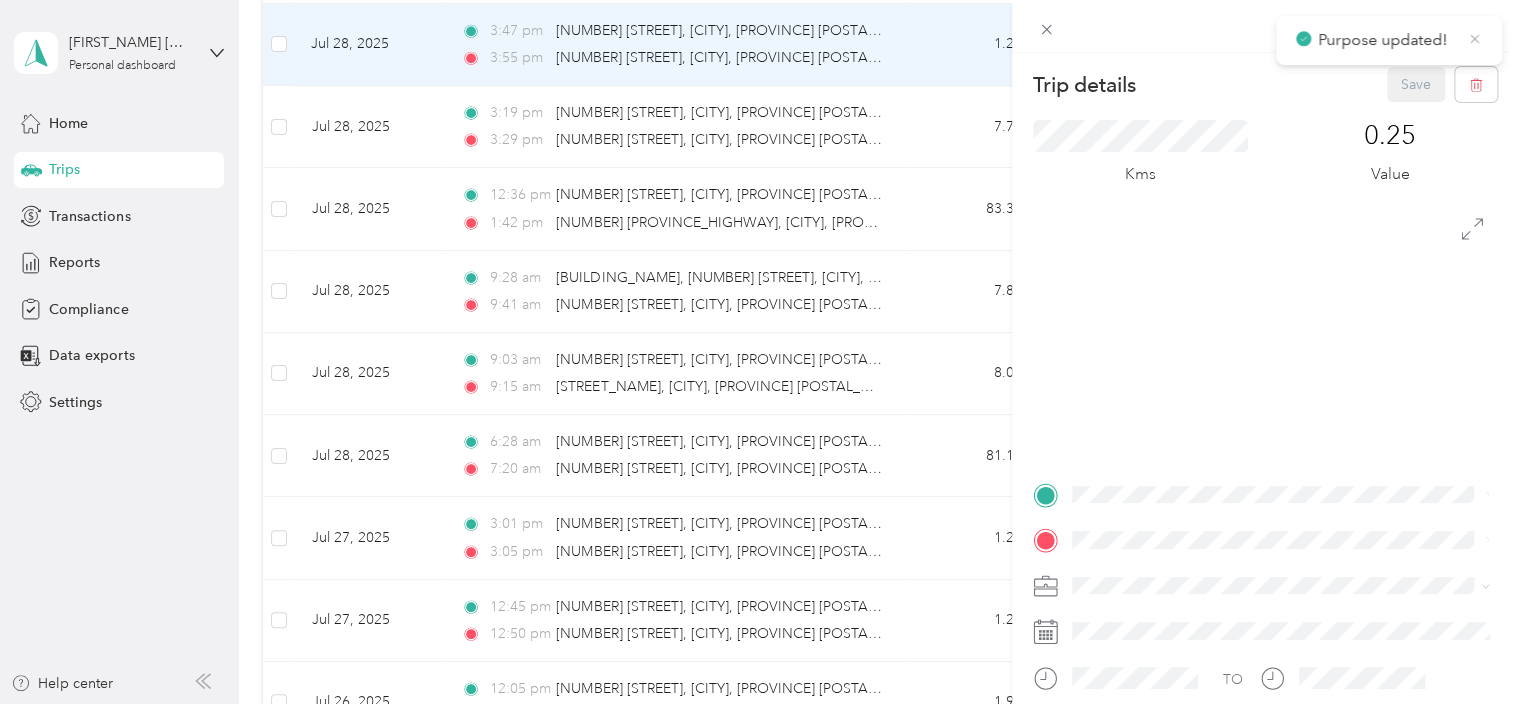 click 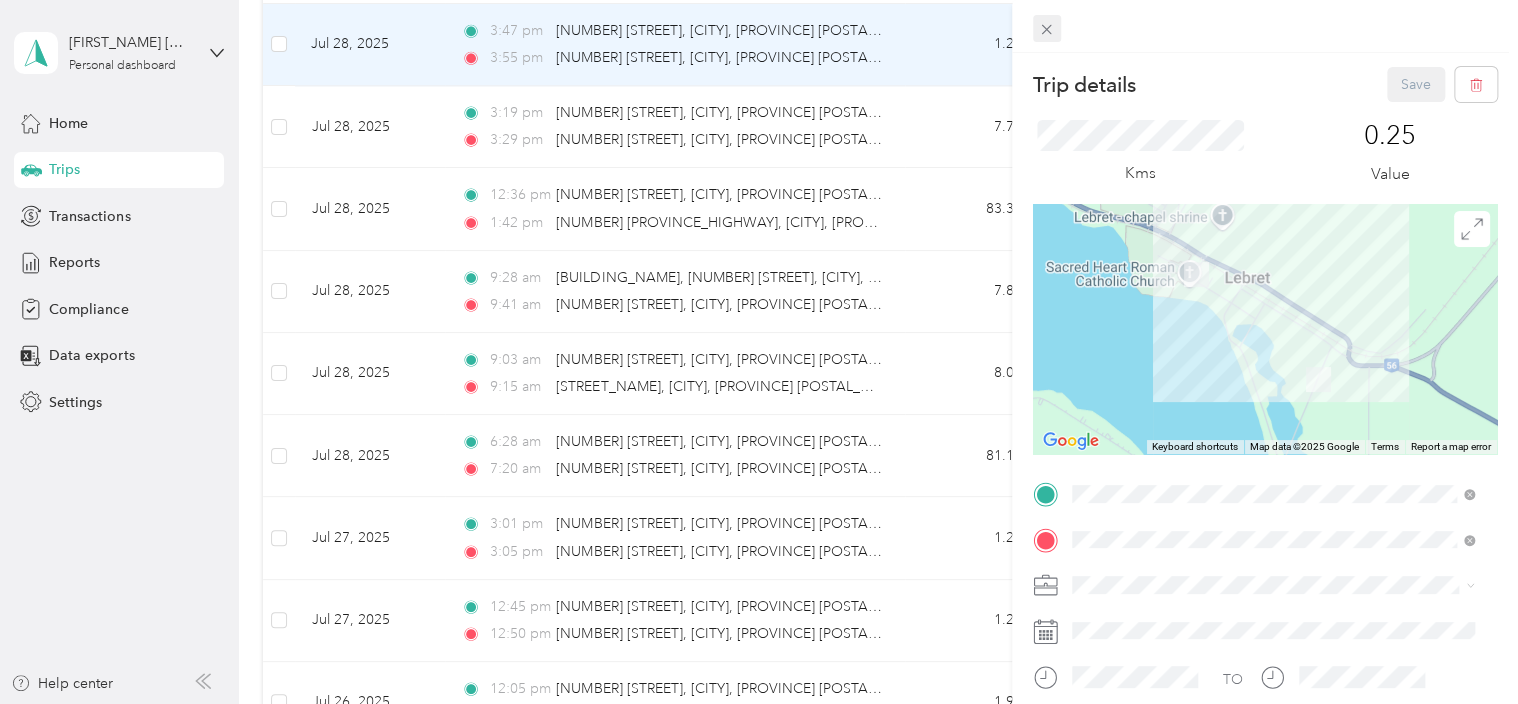 click 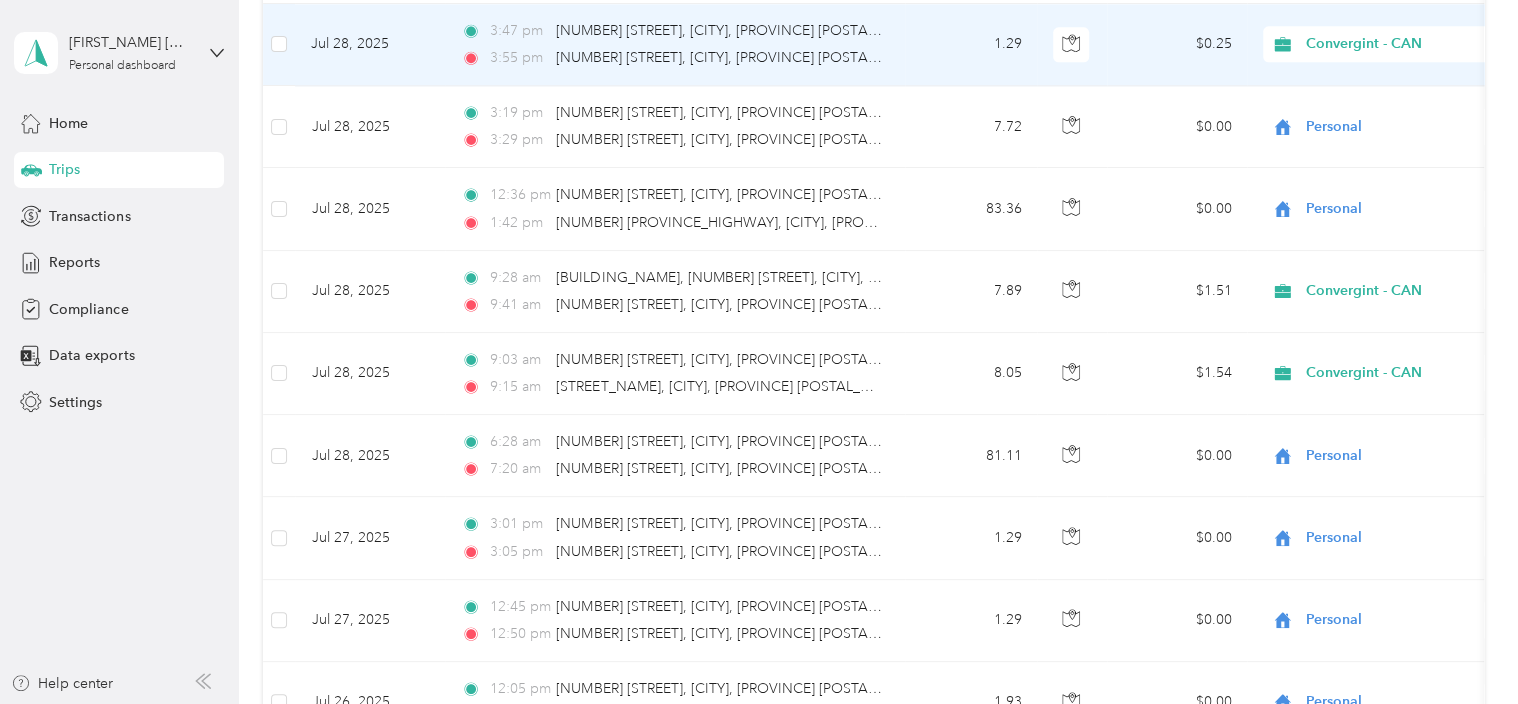 click 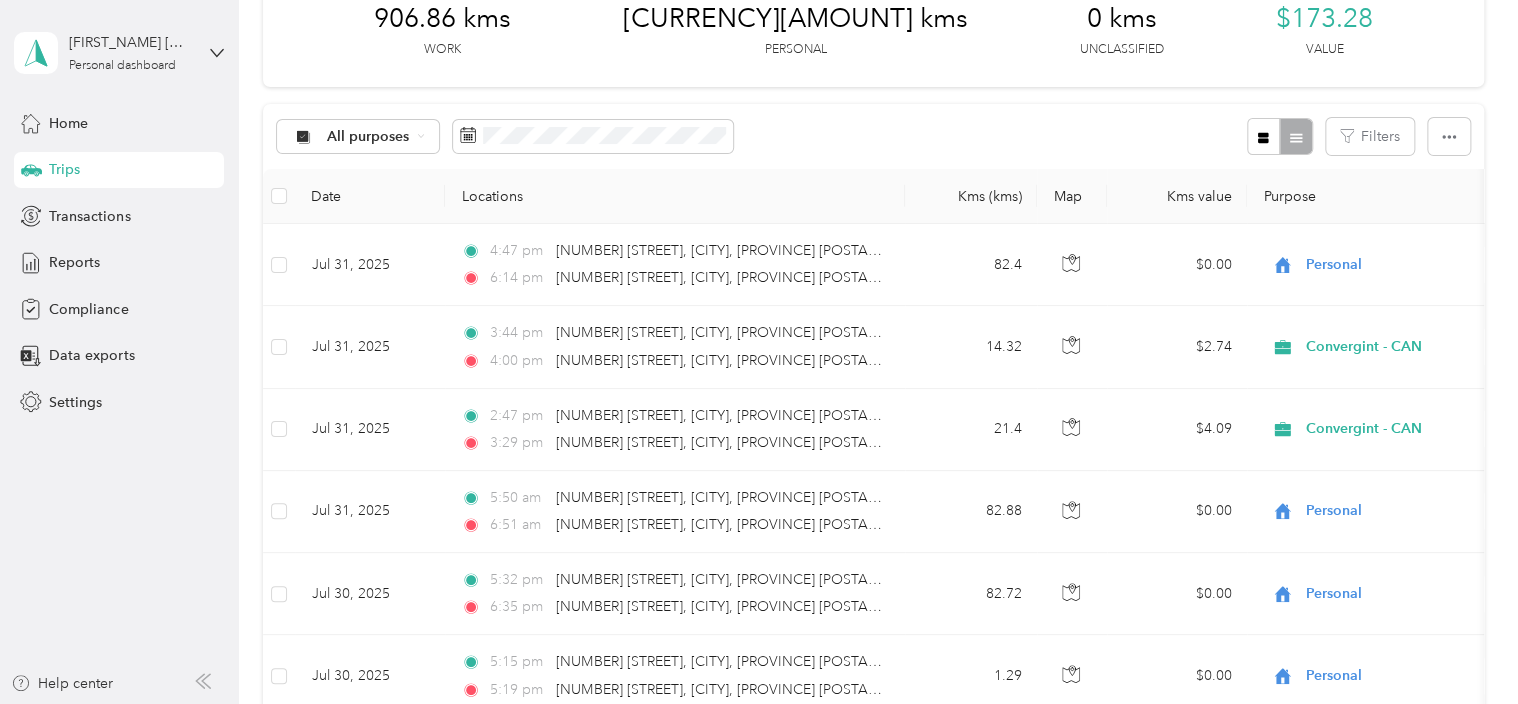 scroll, scrollTop: 0, scrollLeft: 0, axis: both 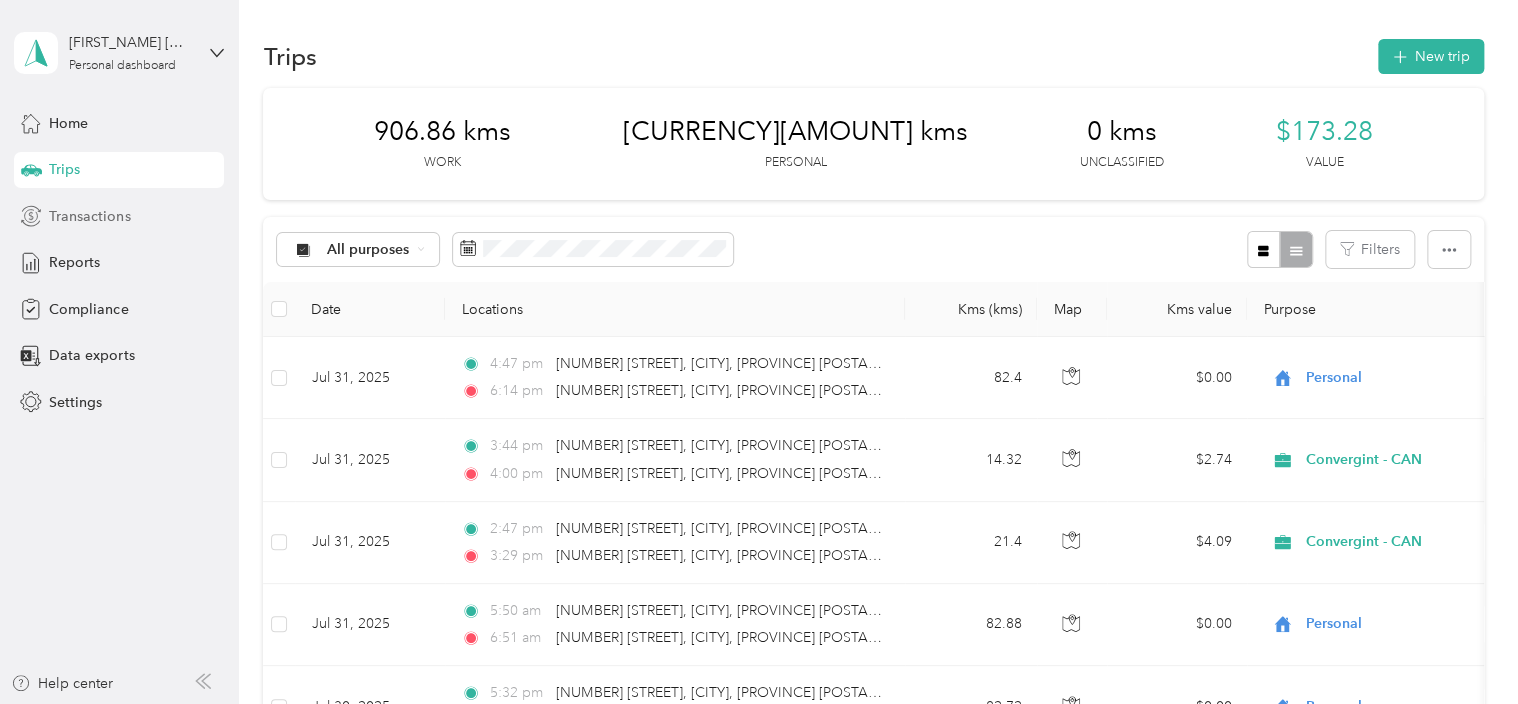 click on "Transactions" at bounding box center (89, 216) 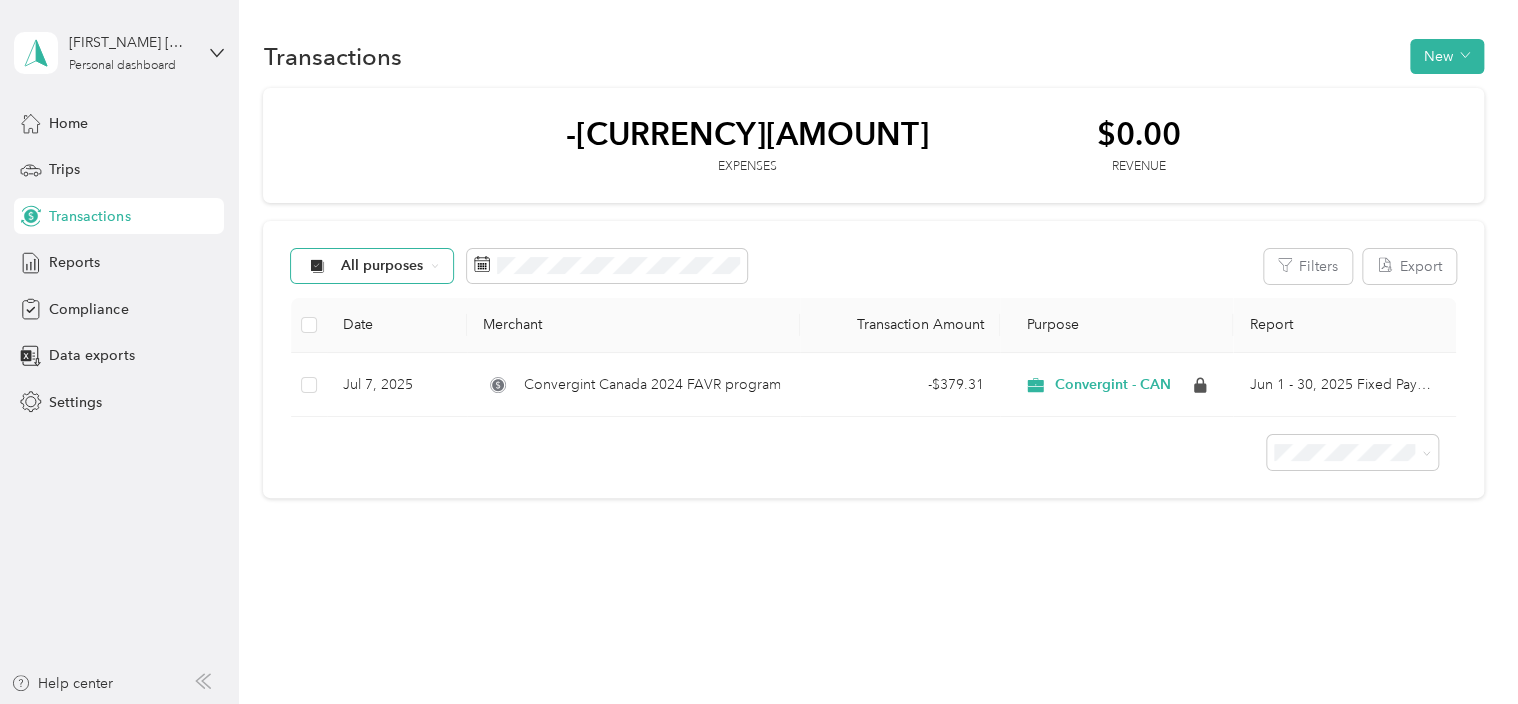 click on "All purposes" at bounding box center (372, 266) 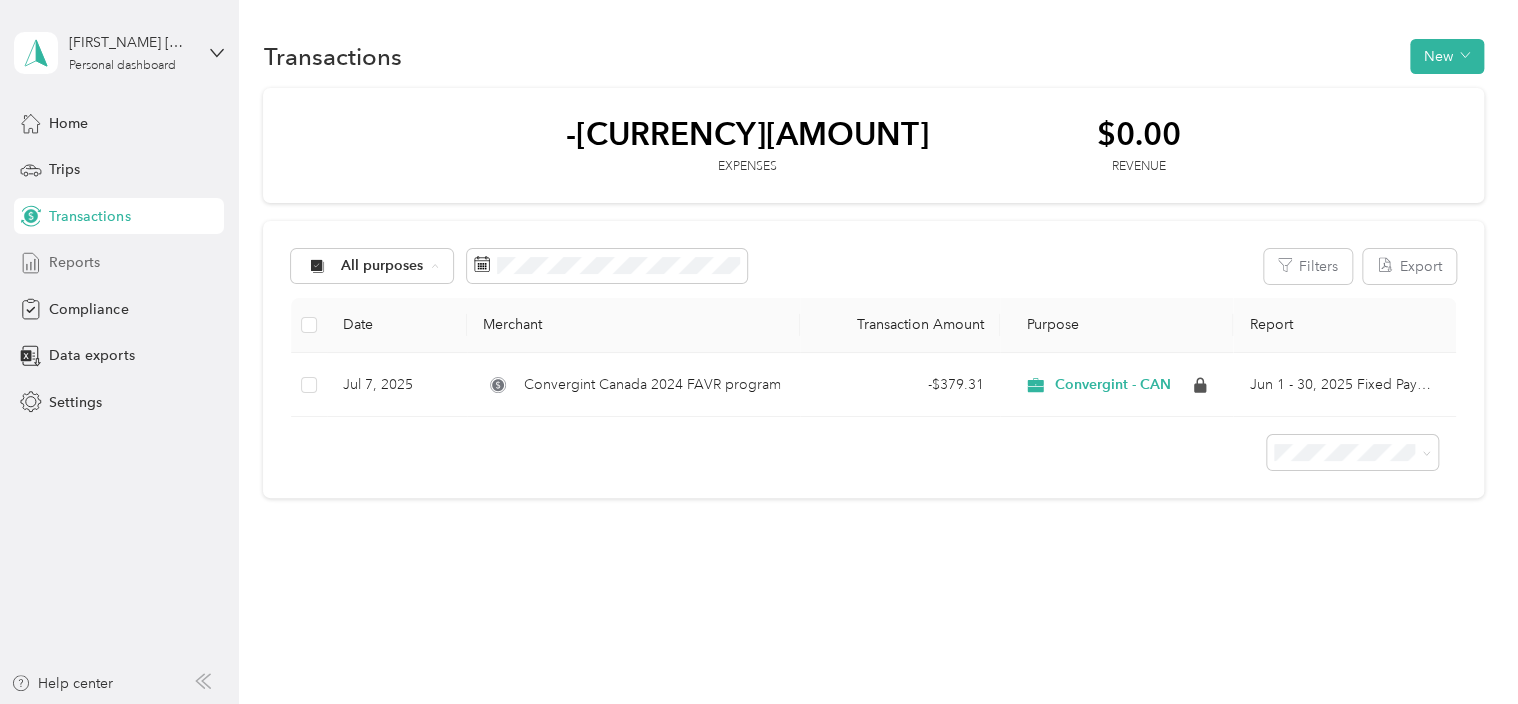 click on "Reports" at bounding box center [119, 263] 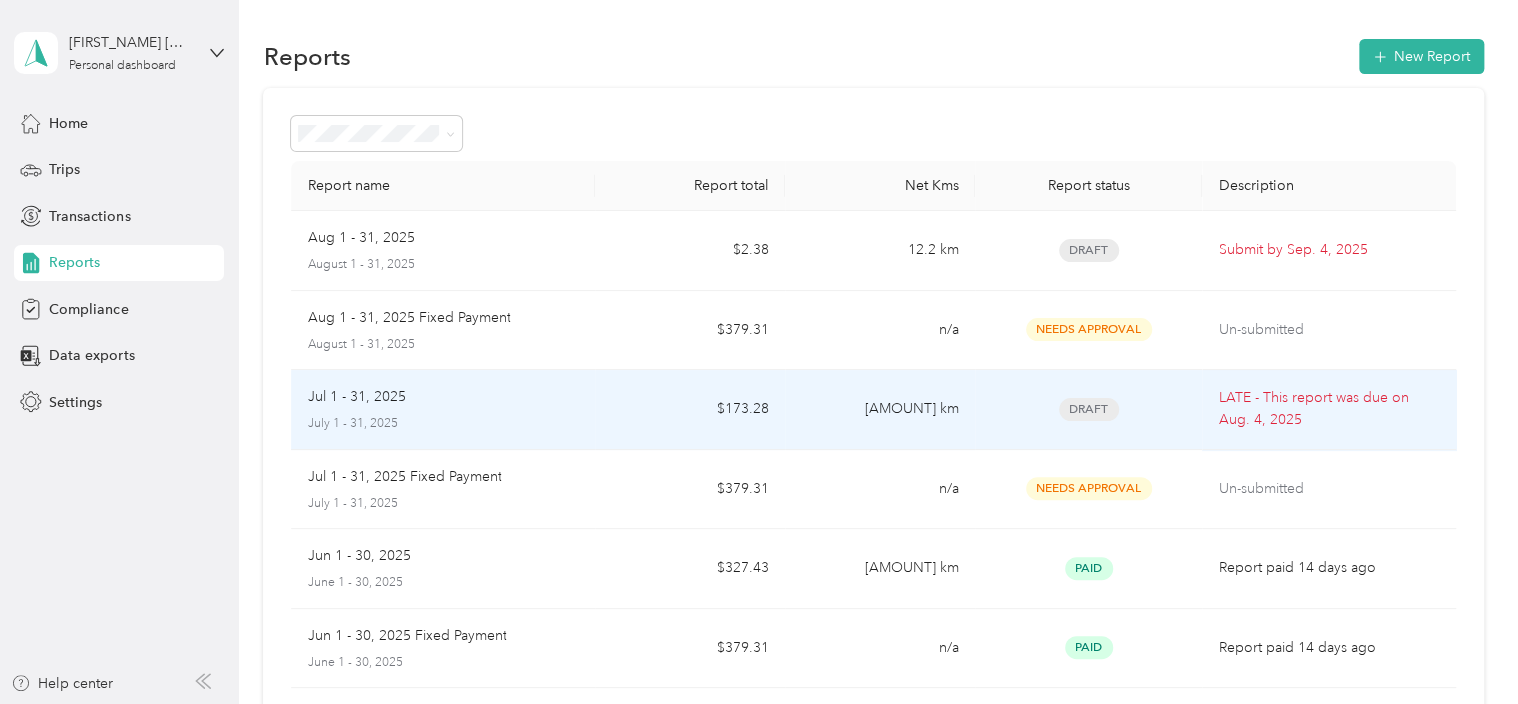click on "[AMOUNT] km" at bounding box center [880, 410] 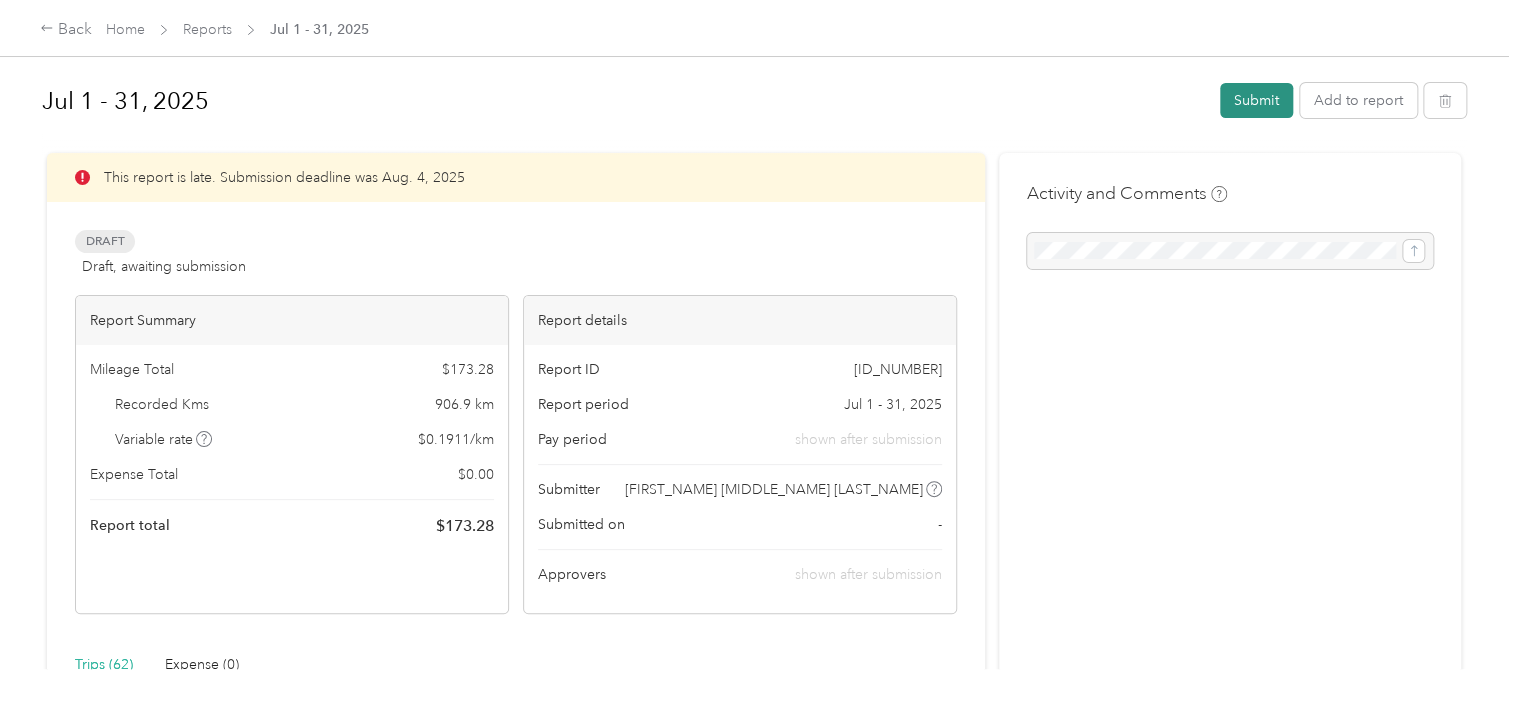 click on "Submit" at bounding box center (1256, 100) 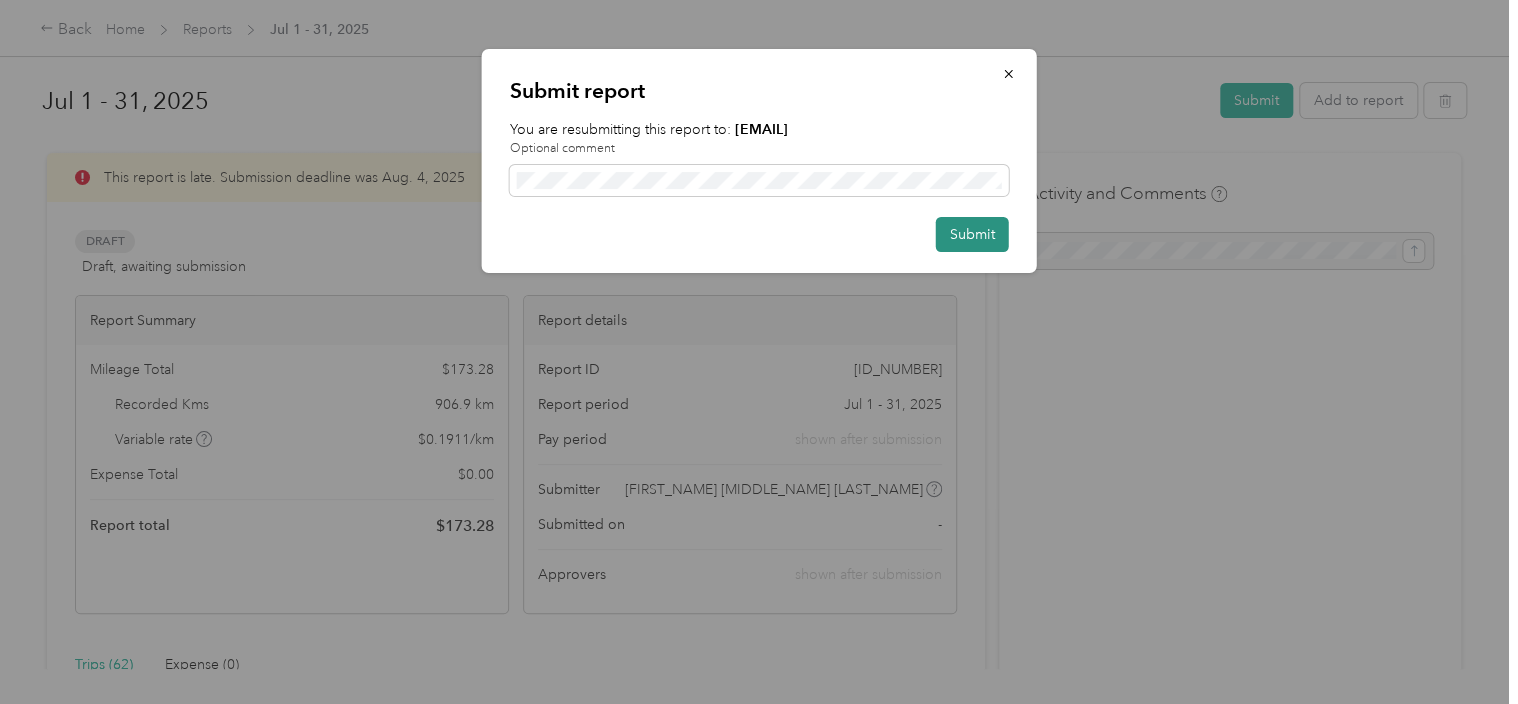 click on "Submit" at bounding box center (972, 234) 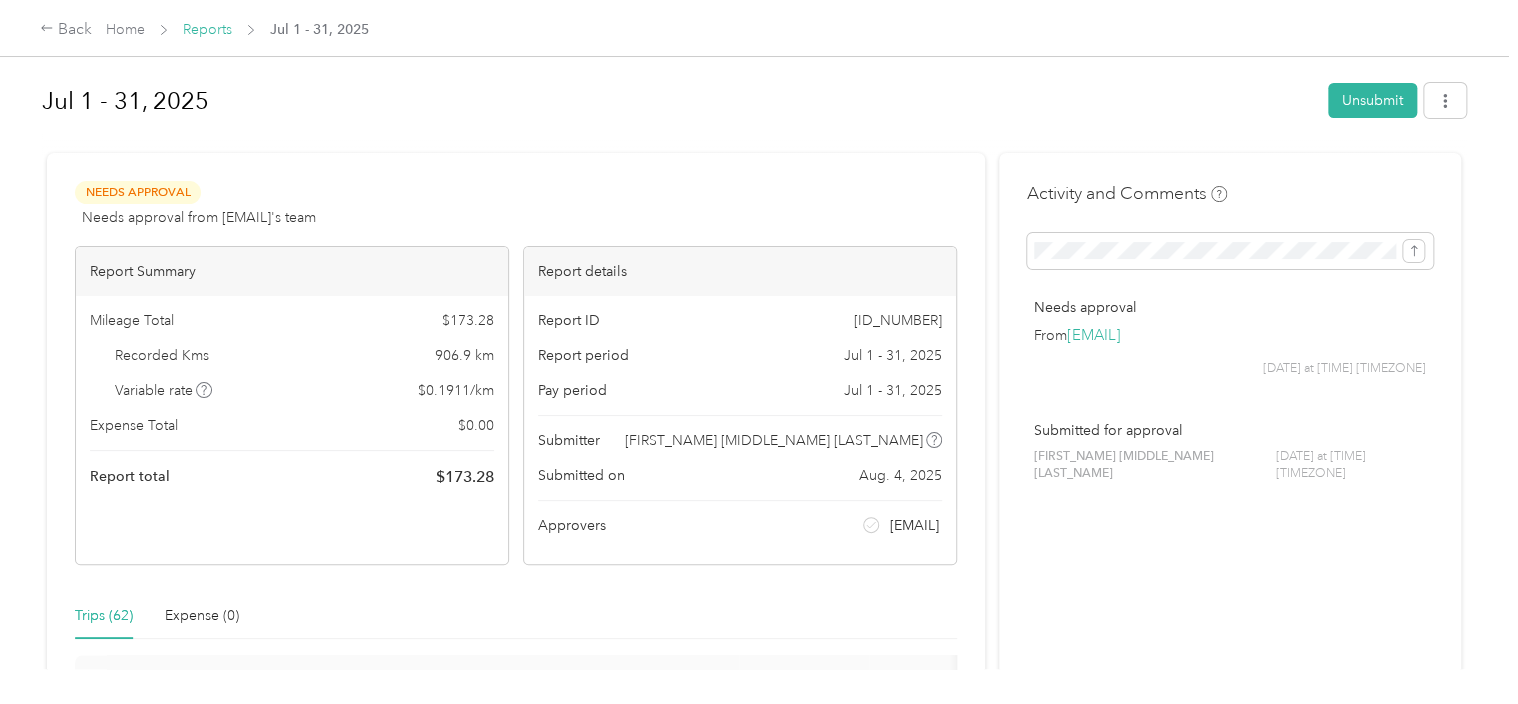 click on "Reports" at bounding box center (207, 29) 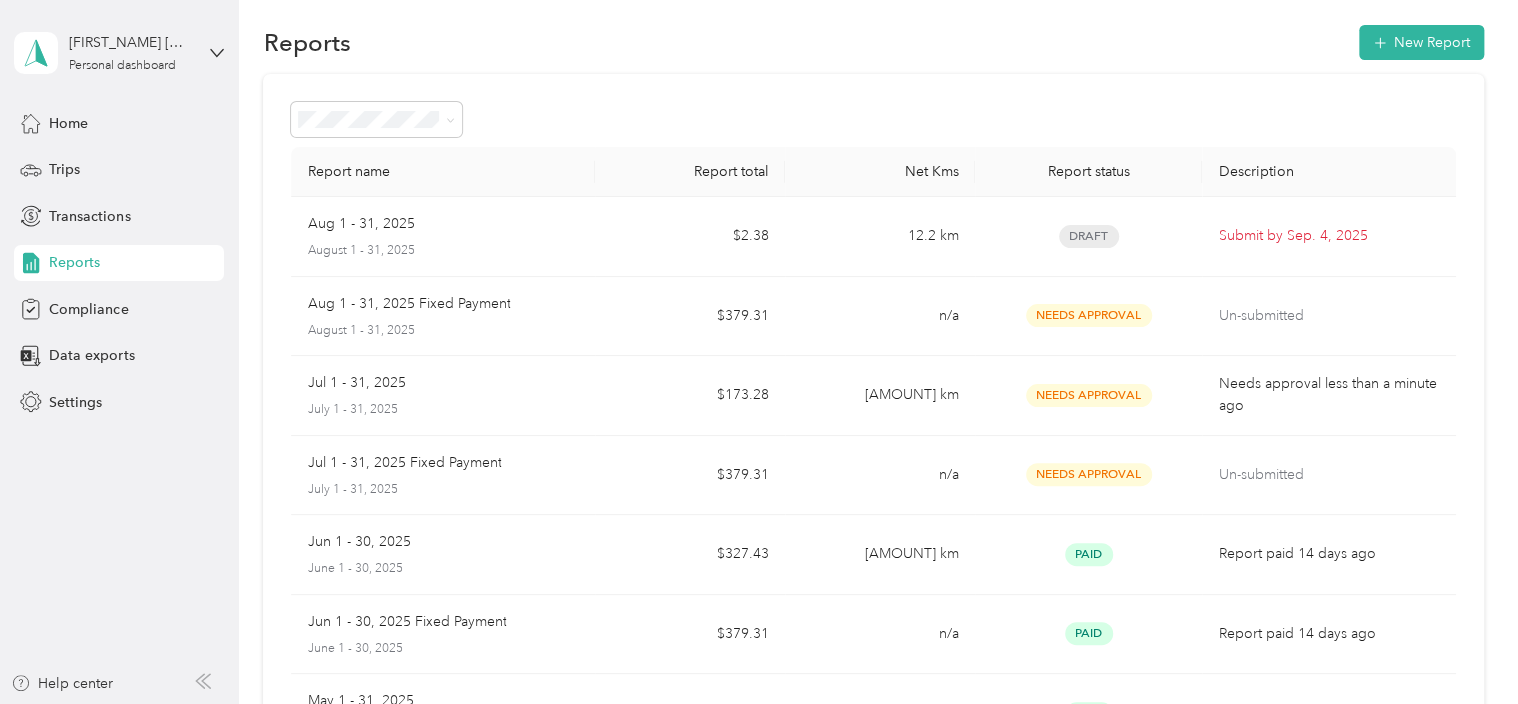 scroll, scrollTop: 0, scrollLeft: 0, axis: both 